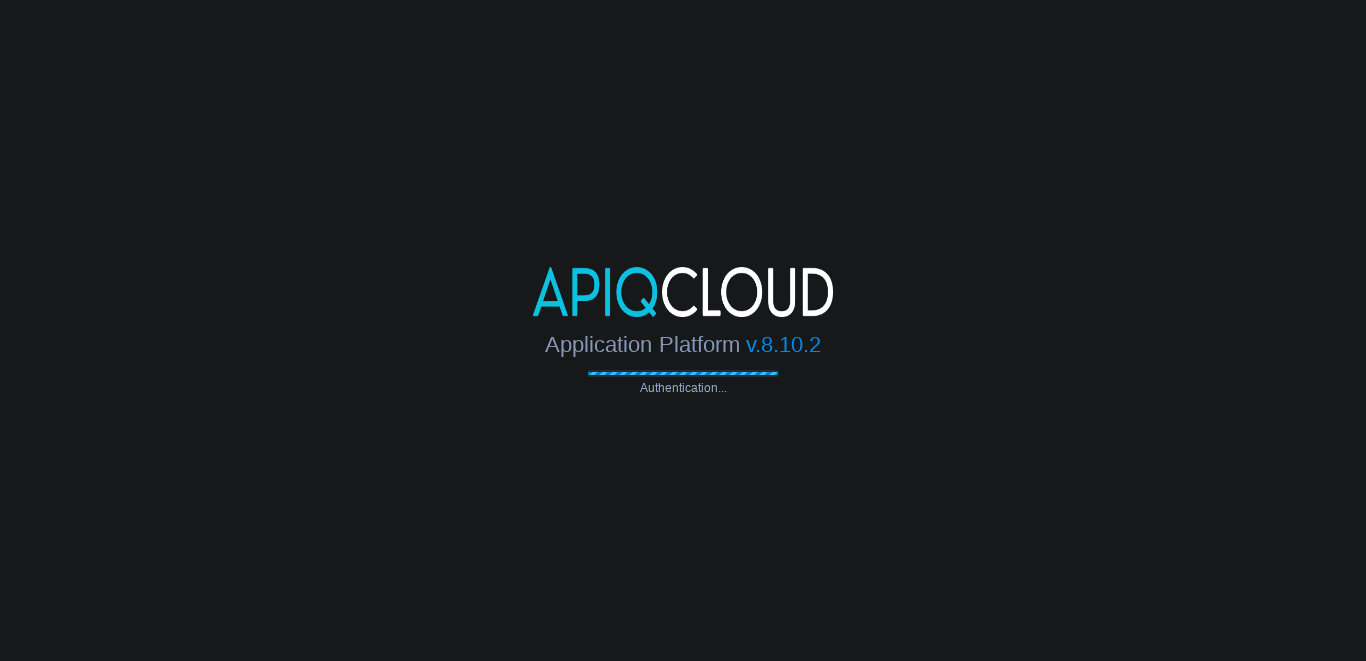 scroll, scrollTop: 0, scrollLeft: 0, axis: both 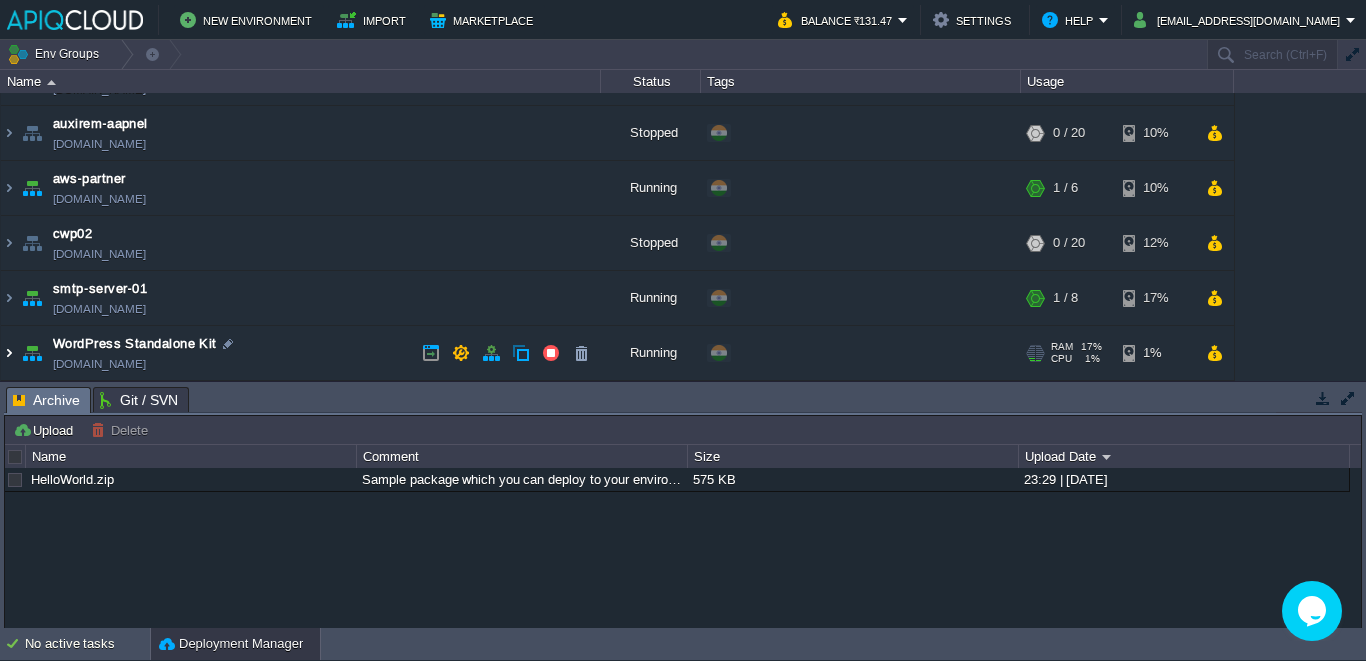 click at bounding box center [9, 353] 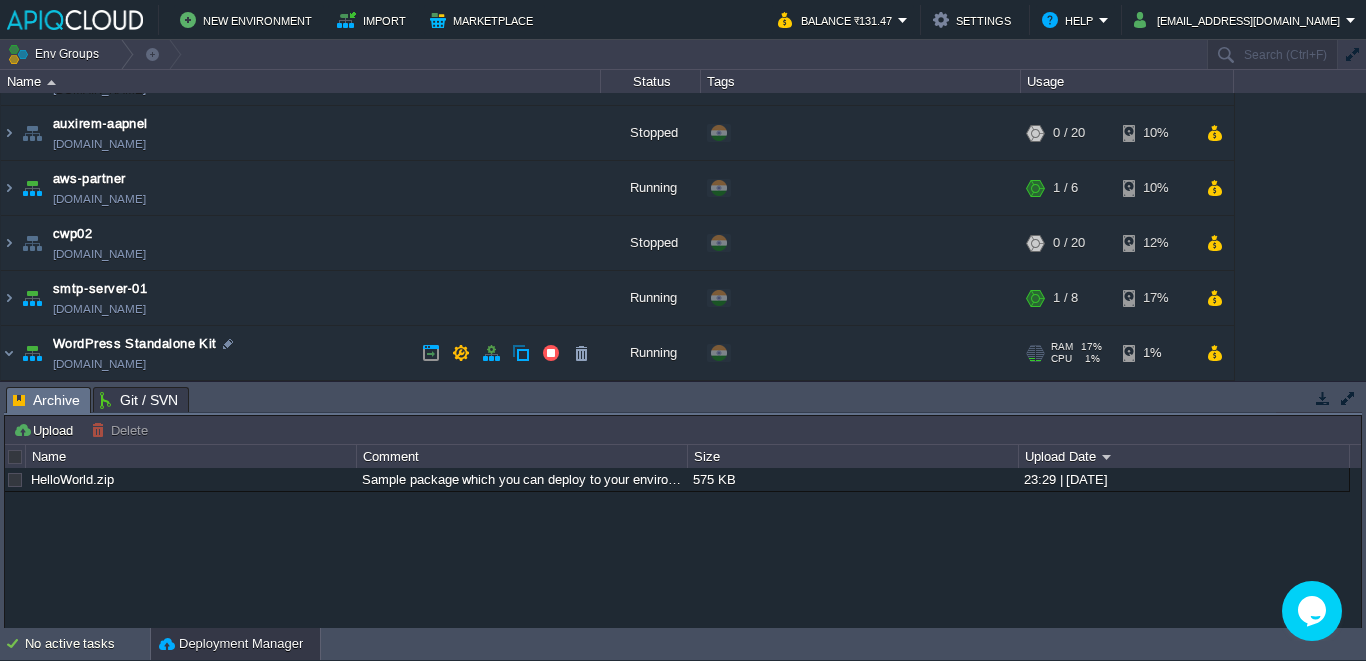 scroll, scrollTop: 147, scrollLeft: 0, axis: vertical 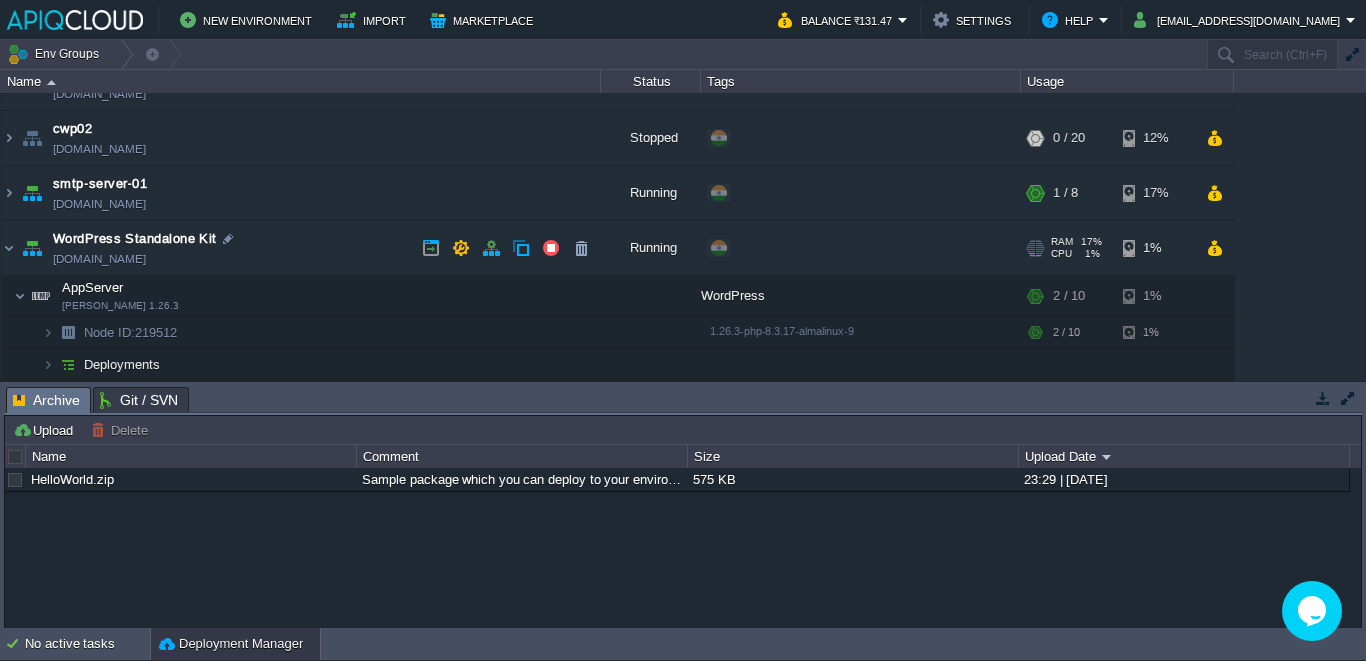 click on "[DOMAIN_NAME]" at bounding box center (99, 259) 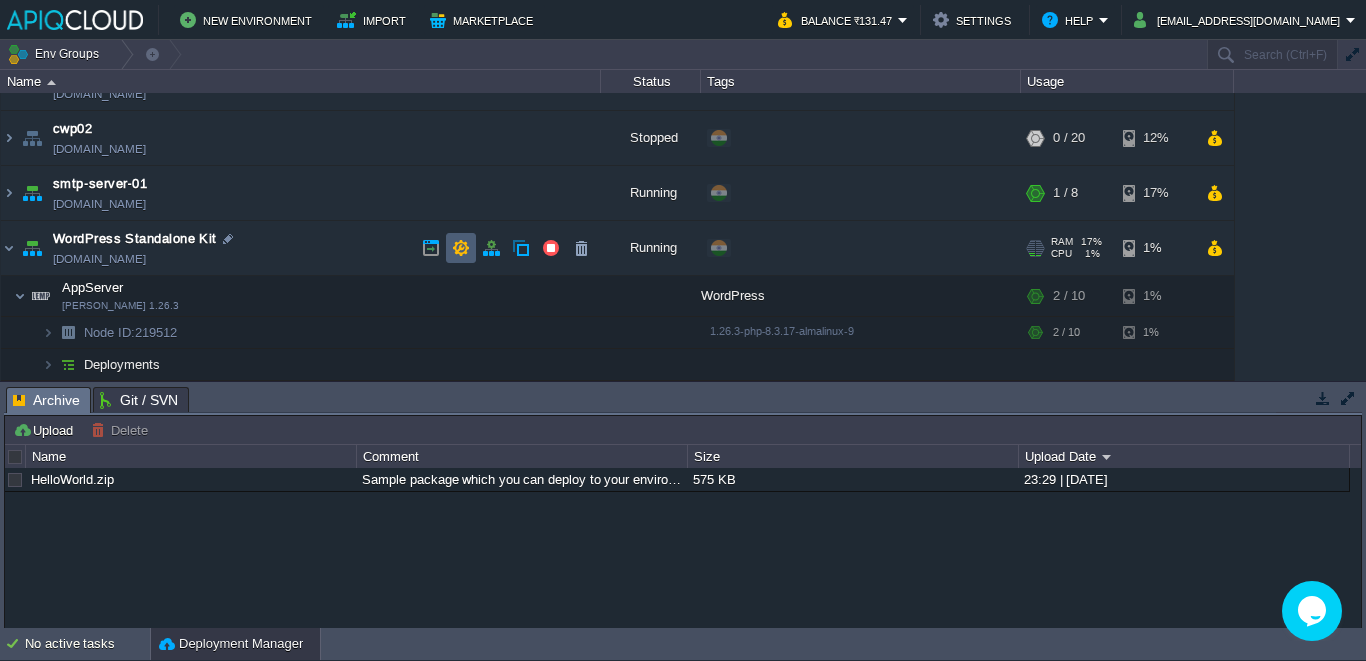 click at bounding box center (461, 248) 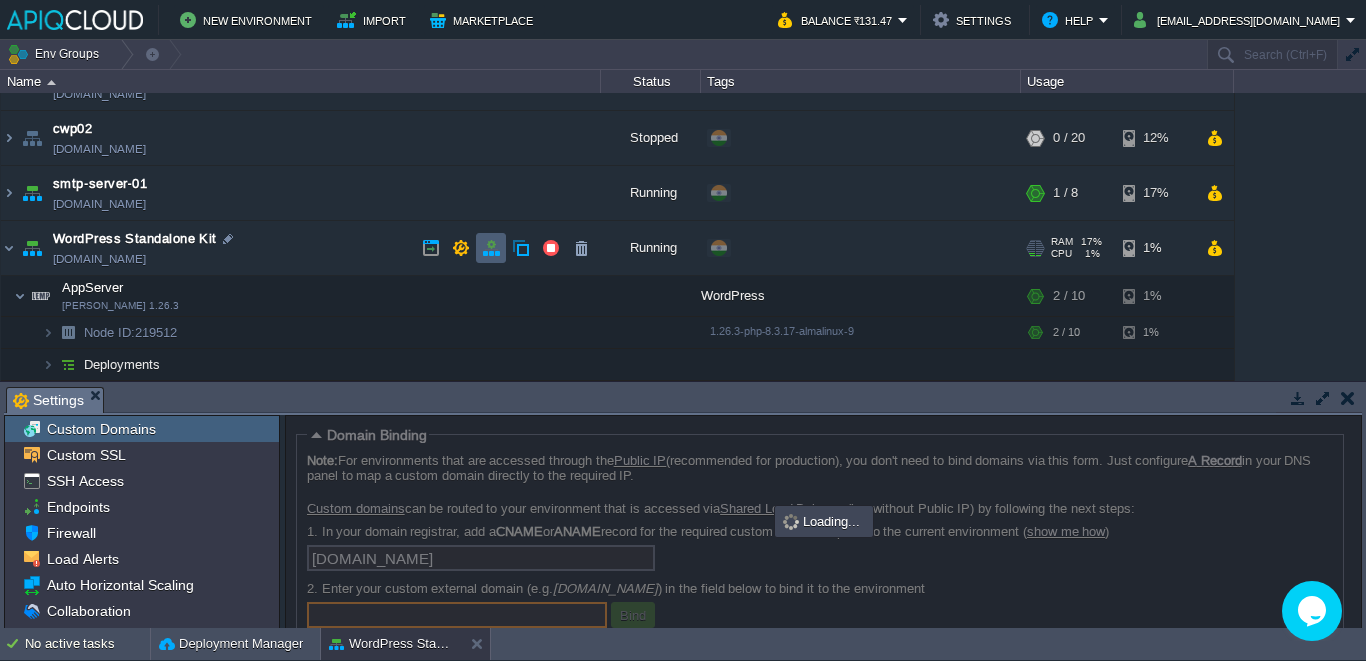 click at bounding box center (491, 248) 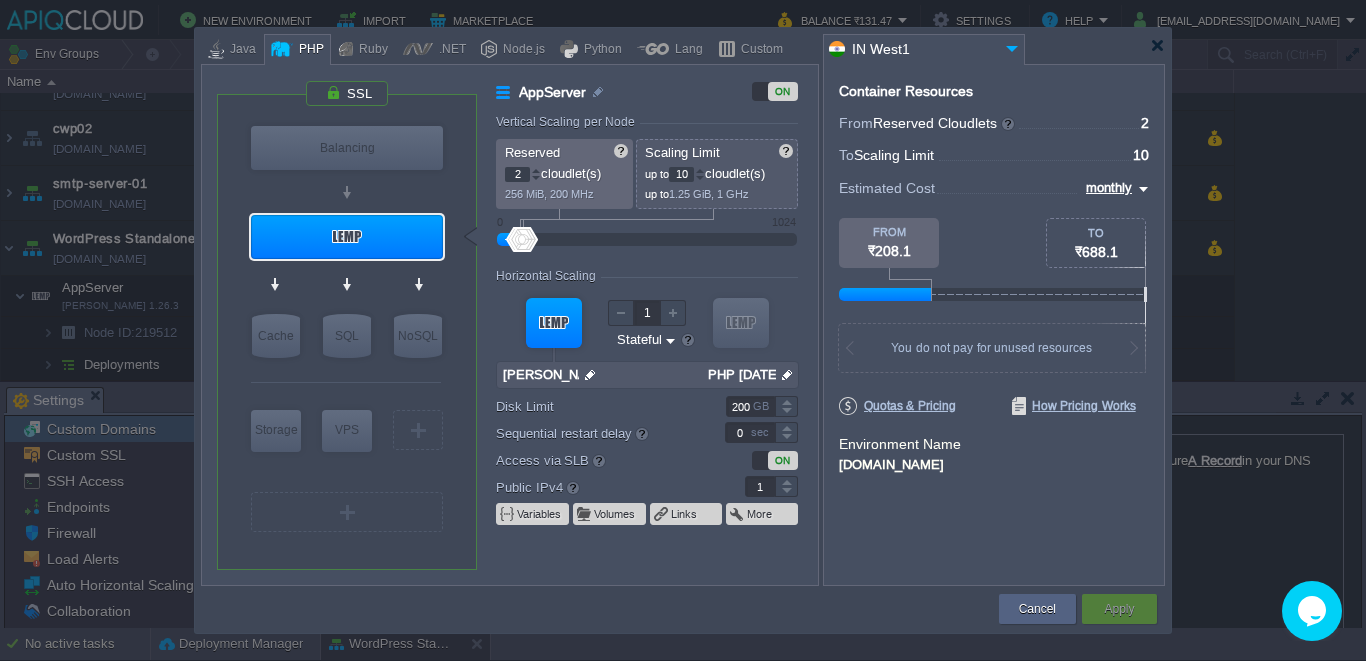 type on "NGINX 1.28.0" 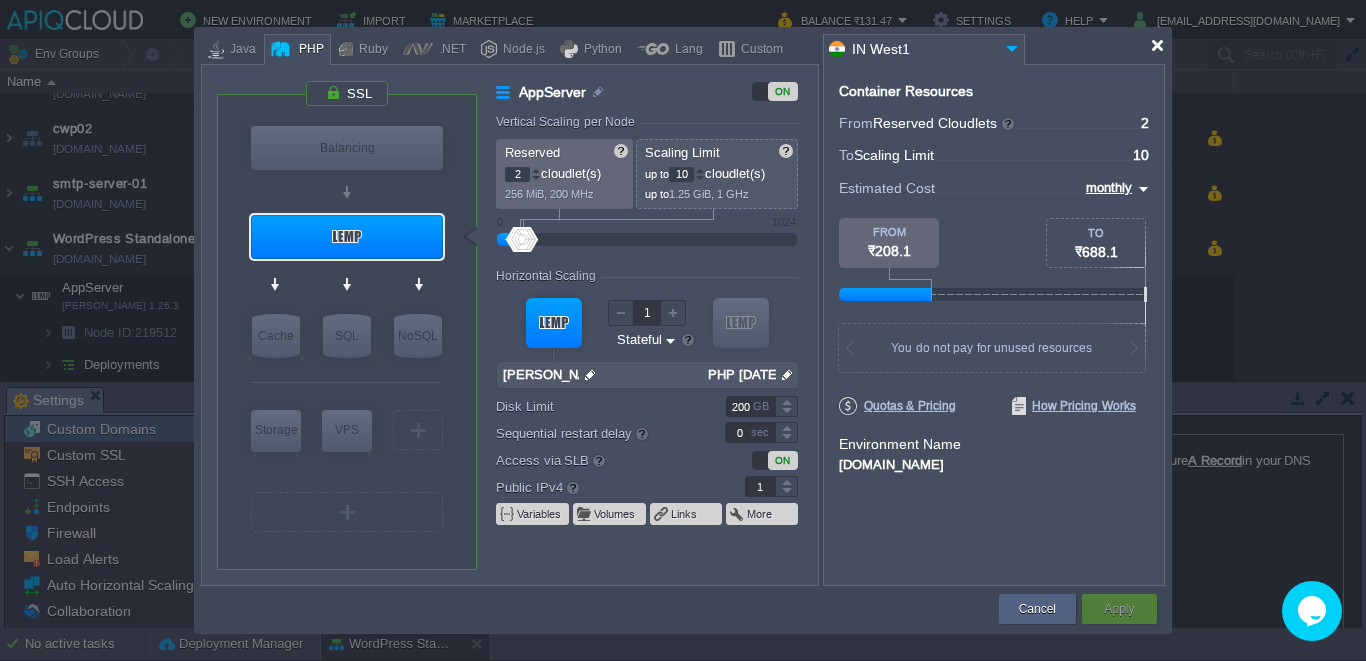 click at bounding box center (1157, 45) 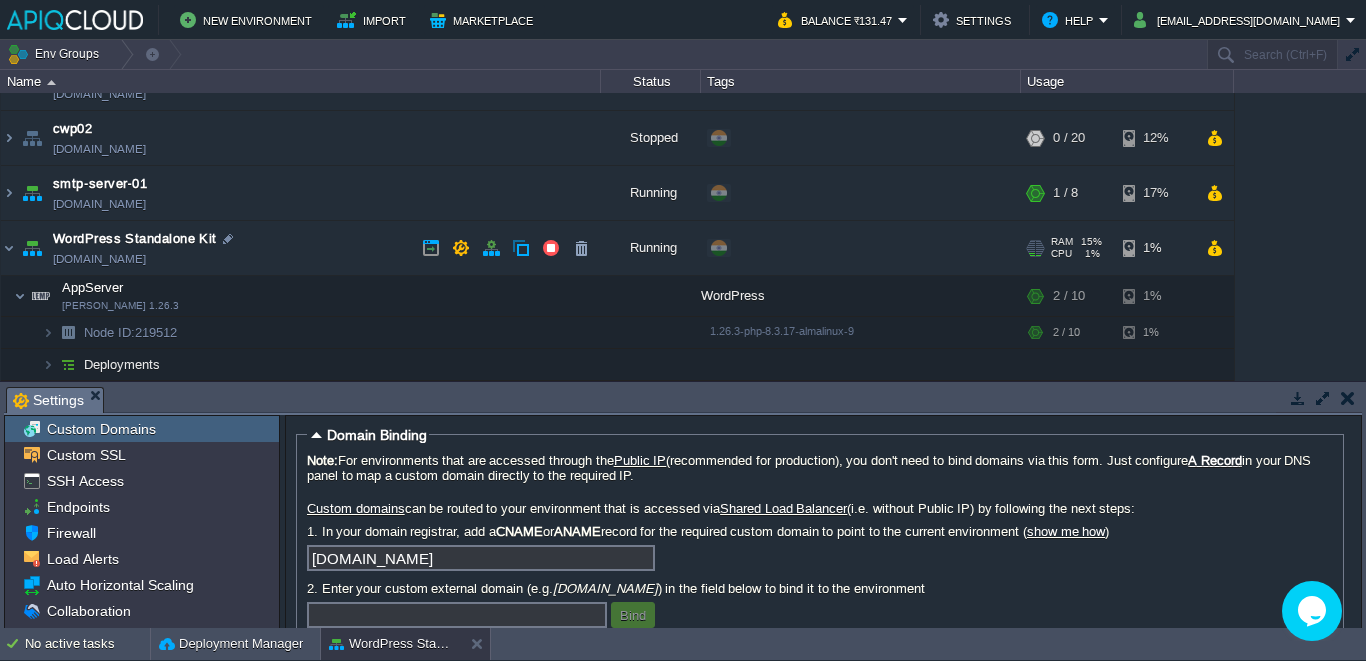 drag, startPoint x: 231, startPoint y: 256, endPoint x: 216, endPoint y: 265, distance: 17.492855 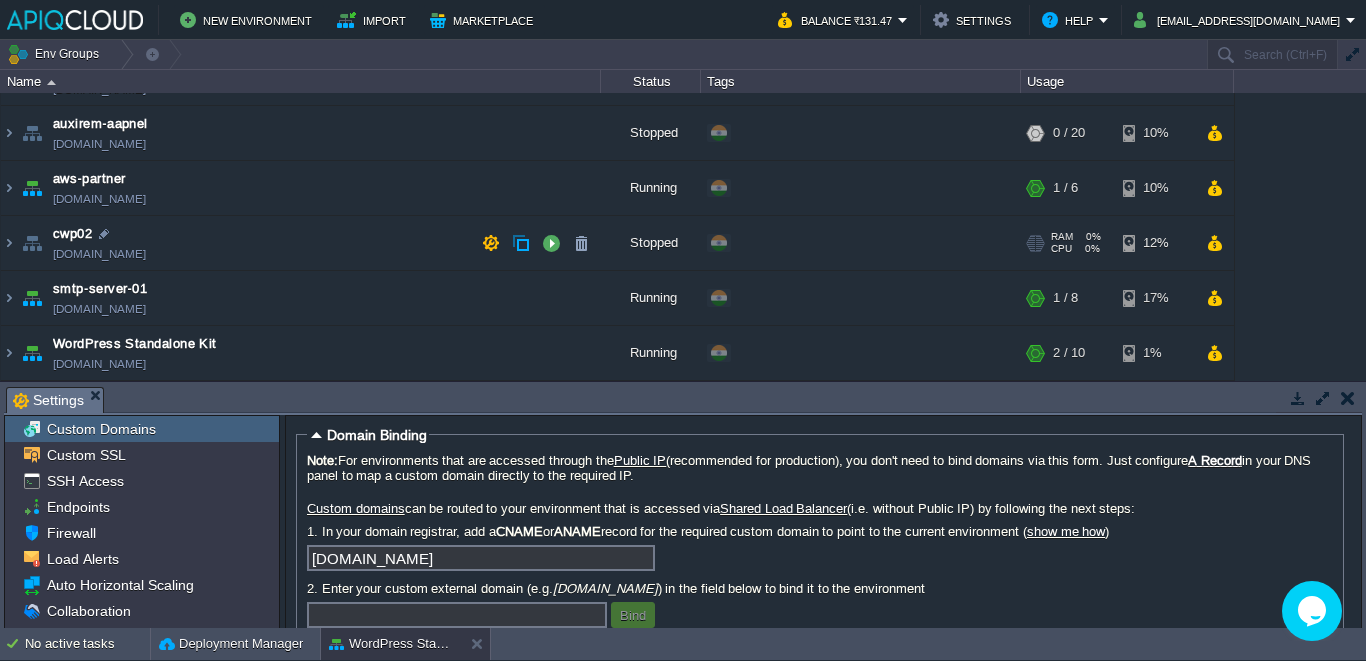scroll, scrollTop: 42, scrollLeft: 0, axis: vertical 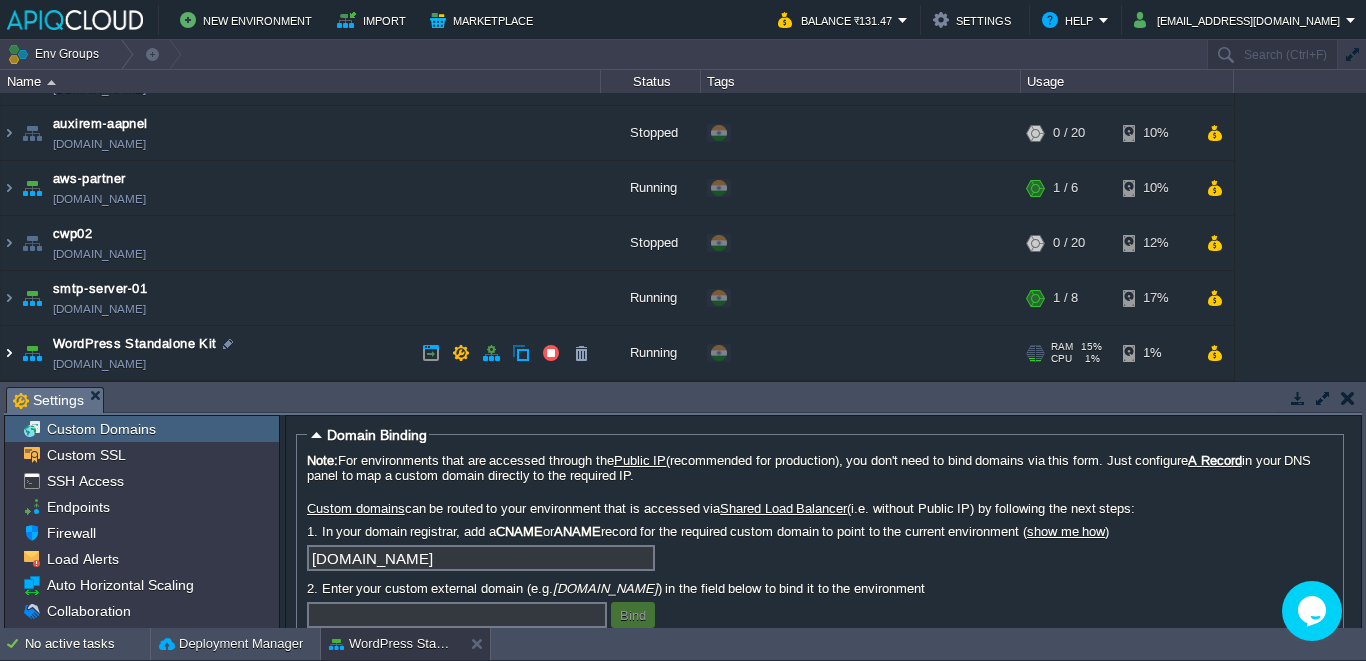 click at bounding box center (9, 353) 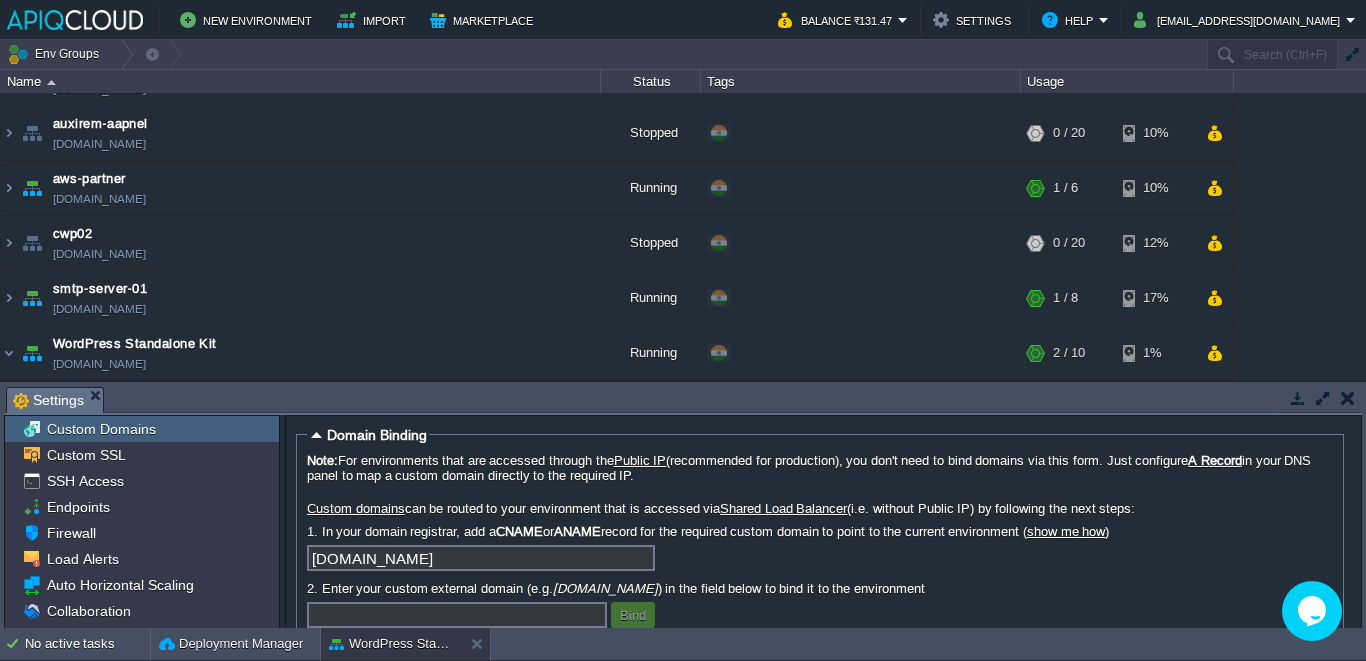 scroll, scrollTop: 147, scrollLeft: 0, axis: vertical 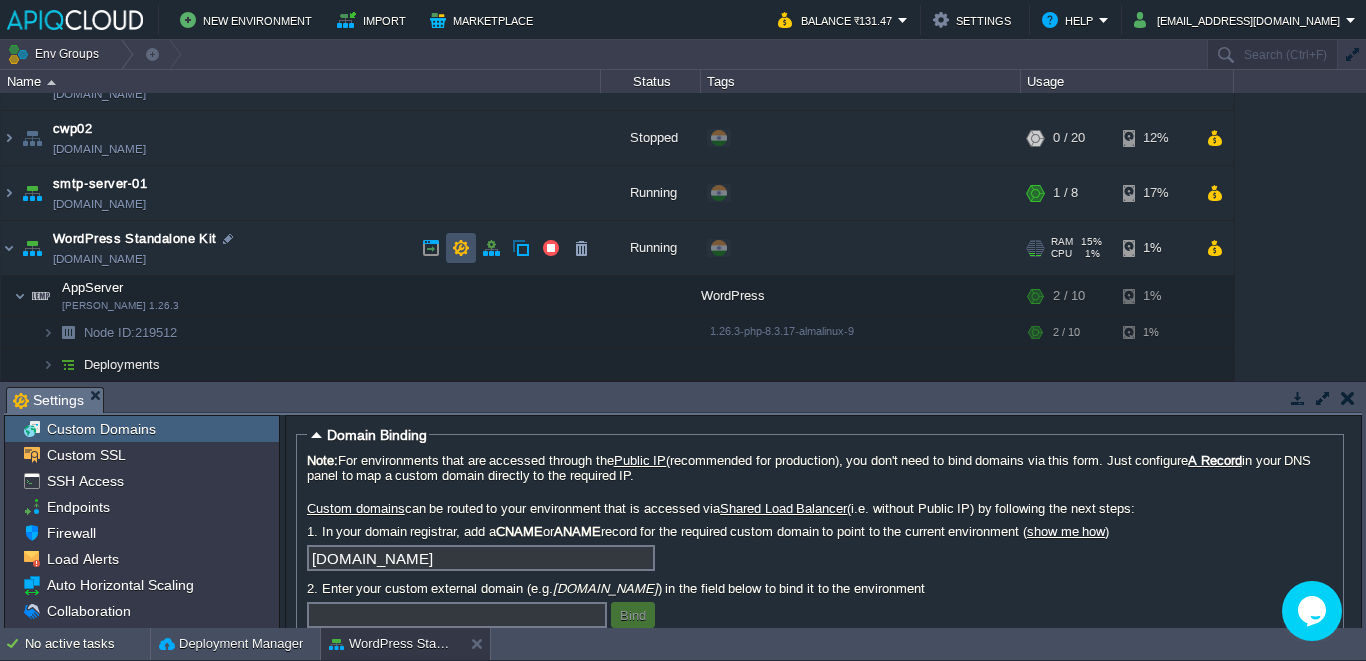 click at bounding box center (461, 248) 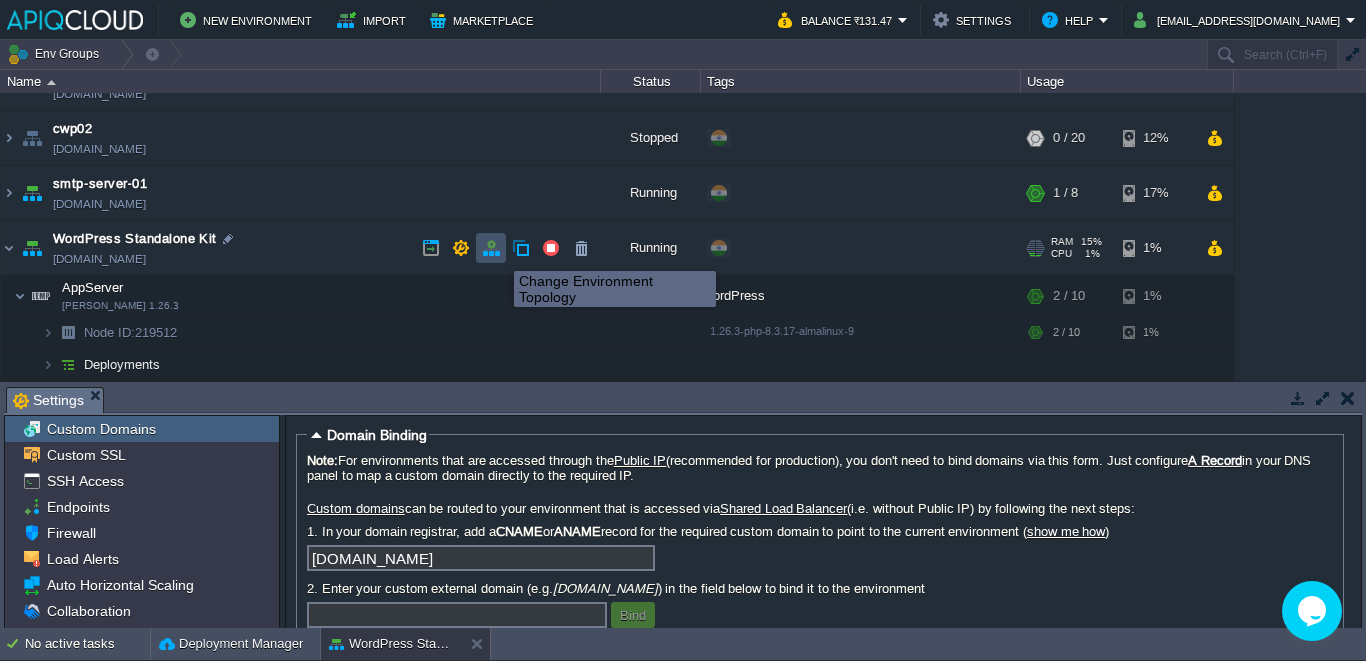 click at bounding box center (491, 248) 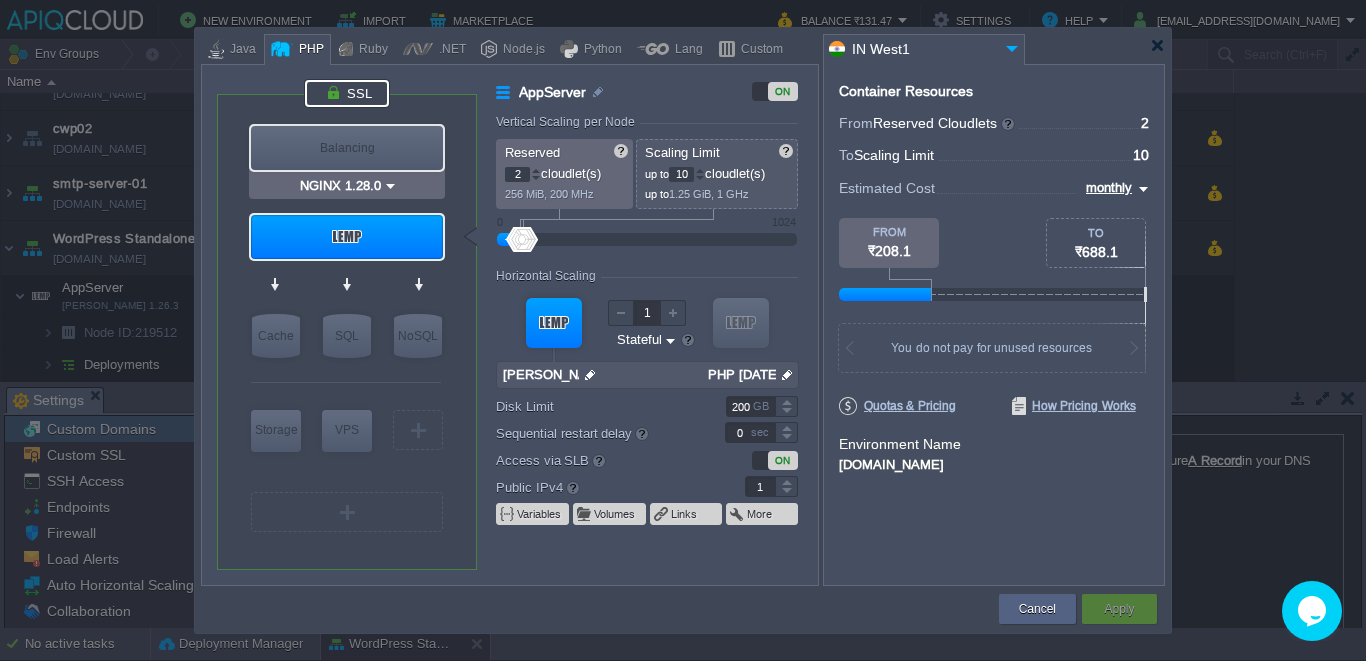 click at bounding box center [347, 93] 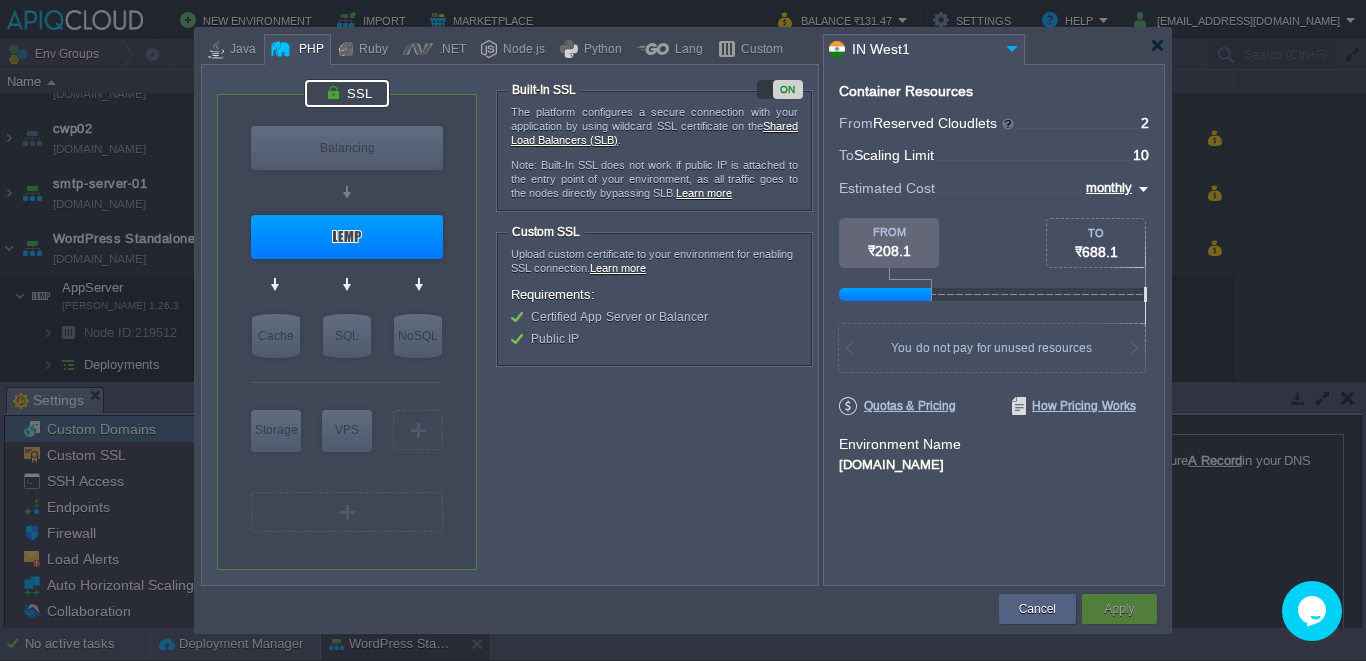 click on "ON" at bounding box center (788, 89) 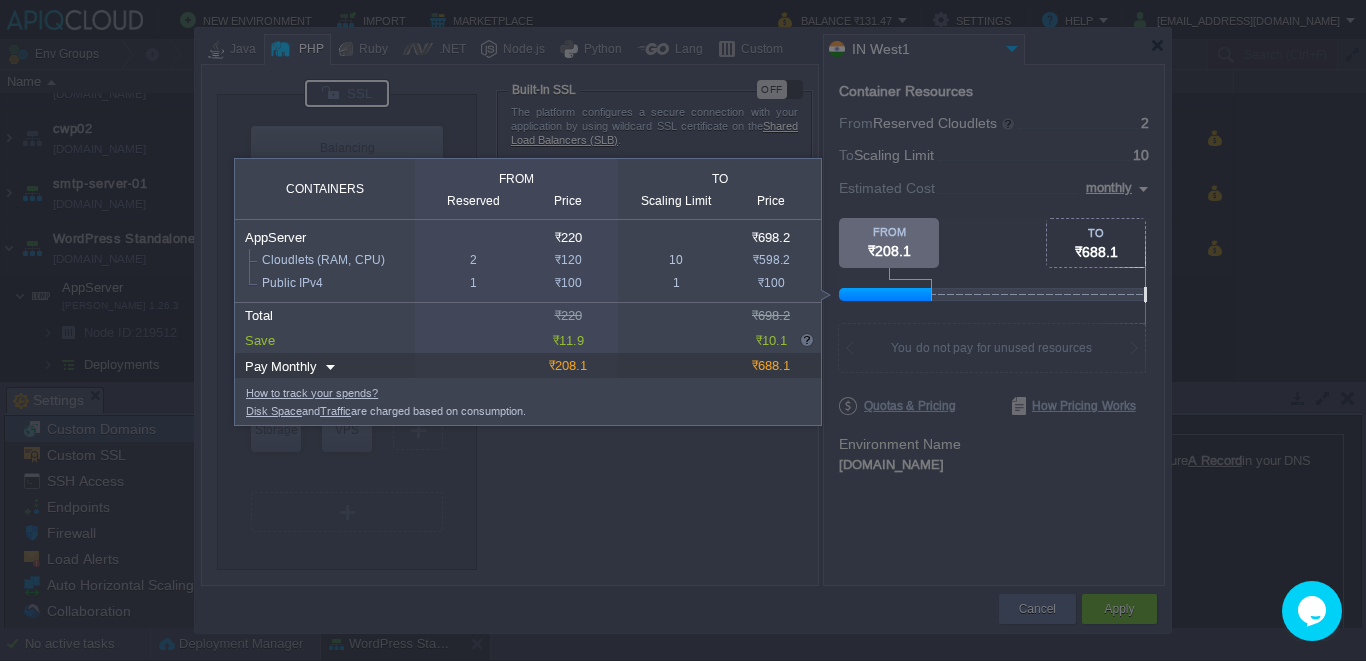 click at bounding box center [574, 482] 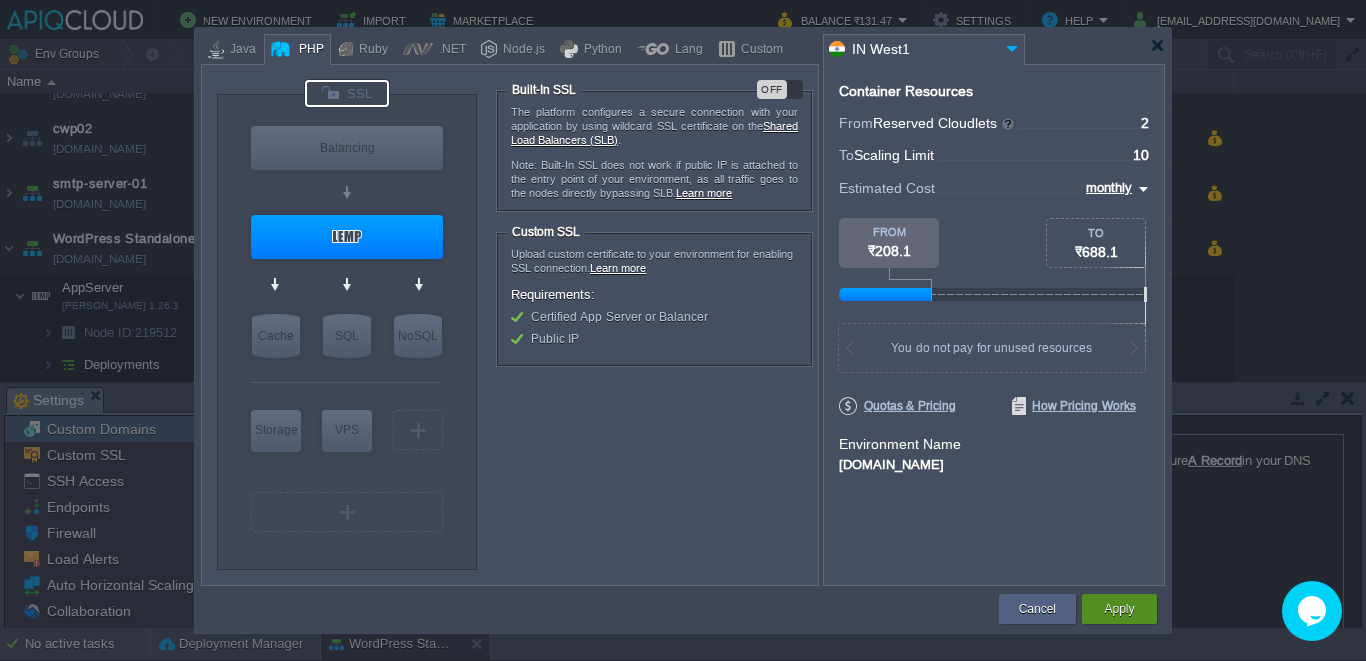click on "Apply" at bounding box center [1119, 609] 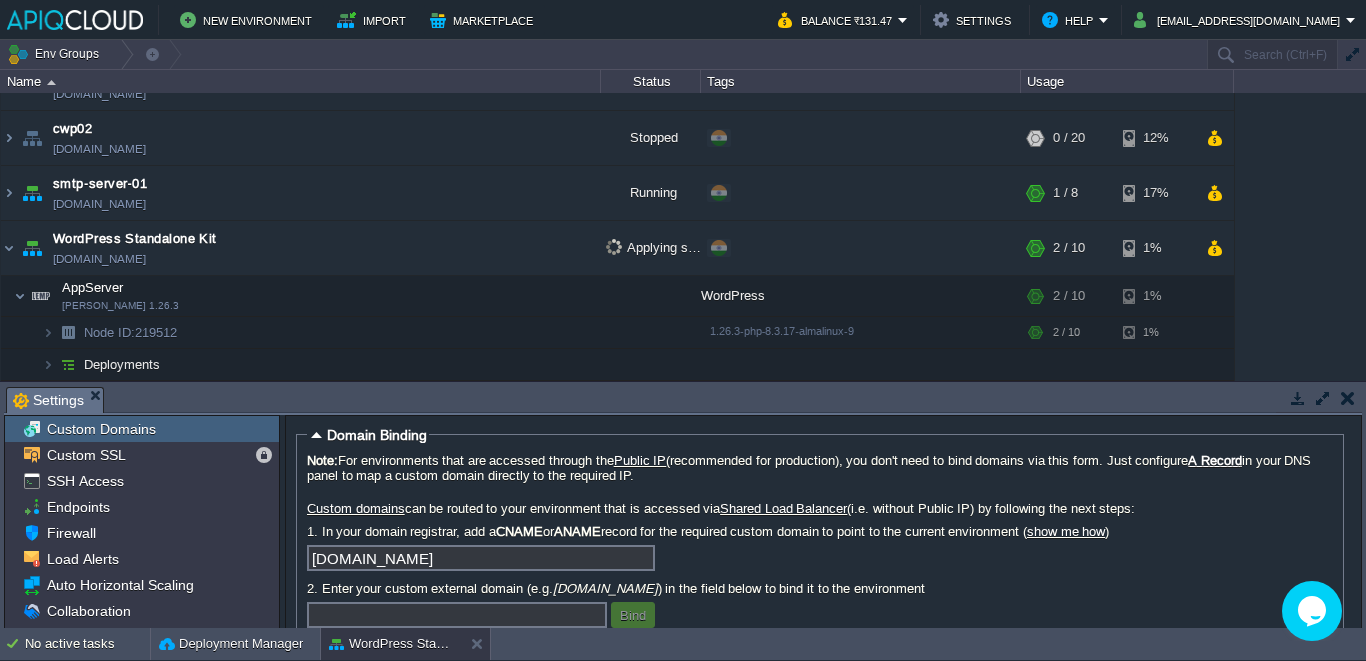 scroll, scrollTop: 199, scrollLeft: 0, axis: vertical 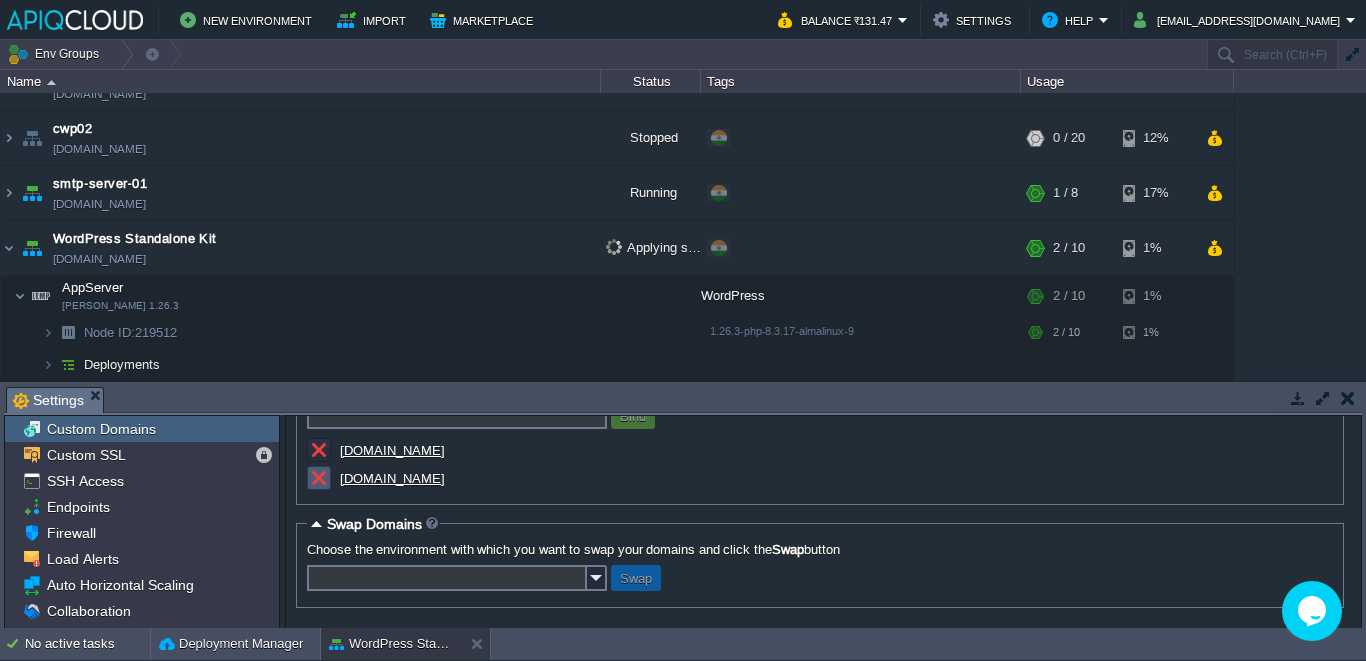 click at bounding box center [319, 478] 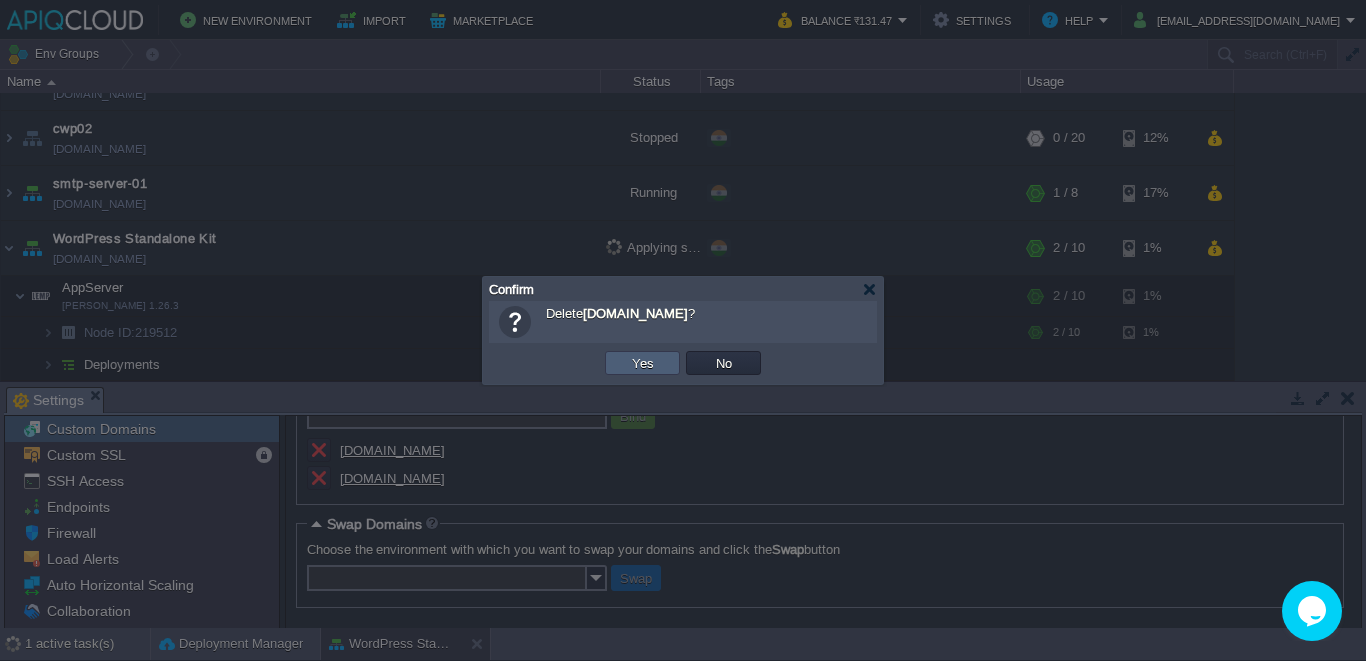 click on "Yes" at bounding box center [643, 363] 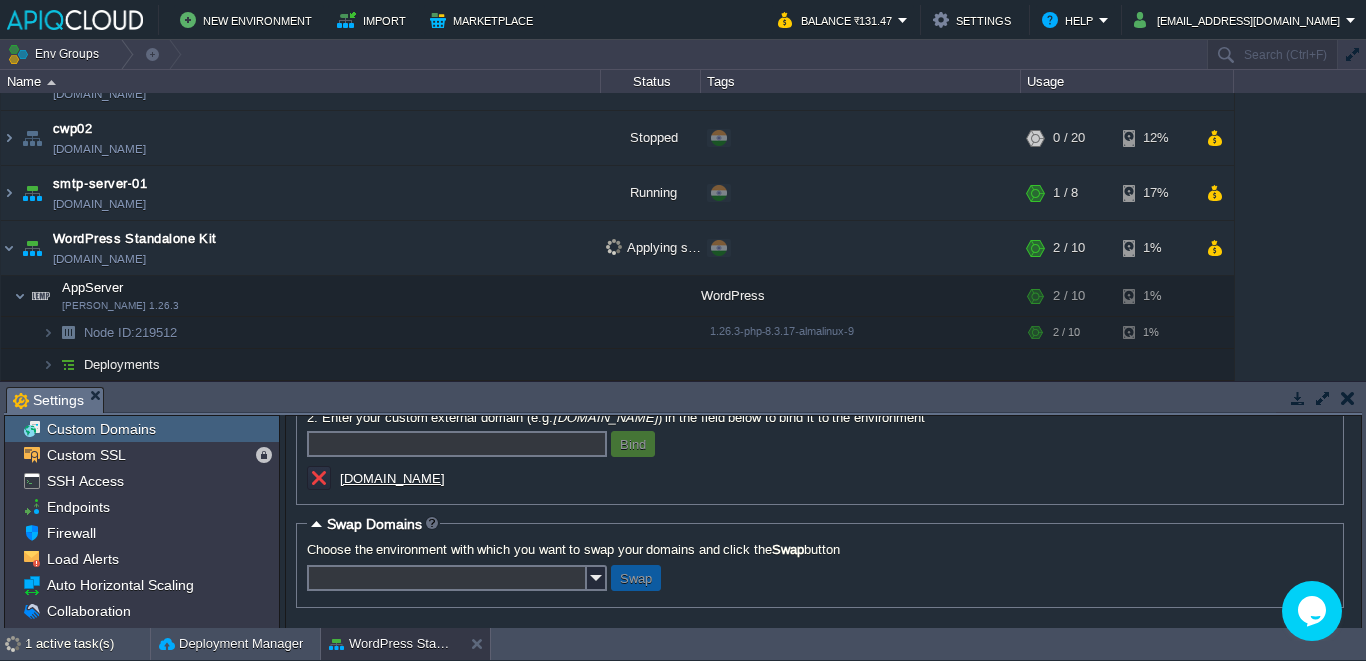 scroll, scrollTop: 171, scrollLeft: 0, axis: vertical 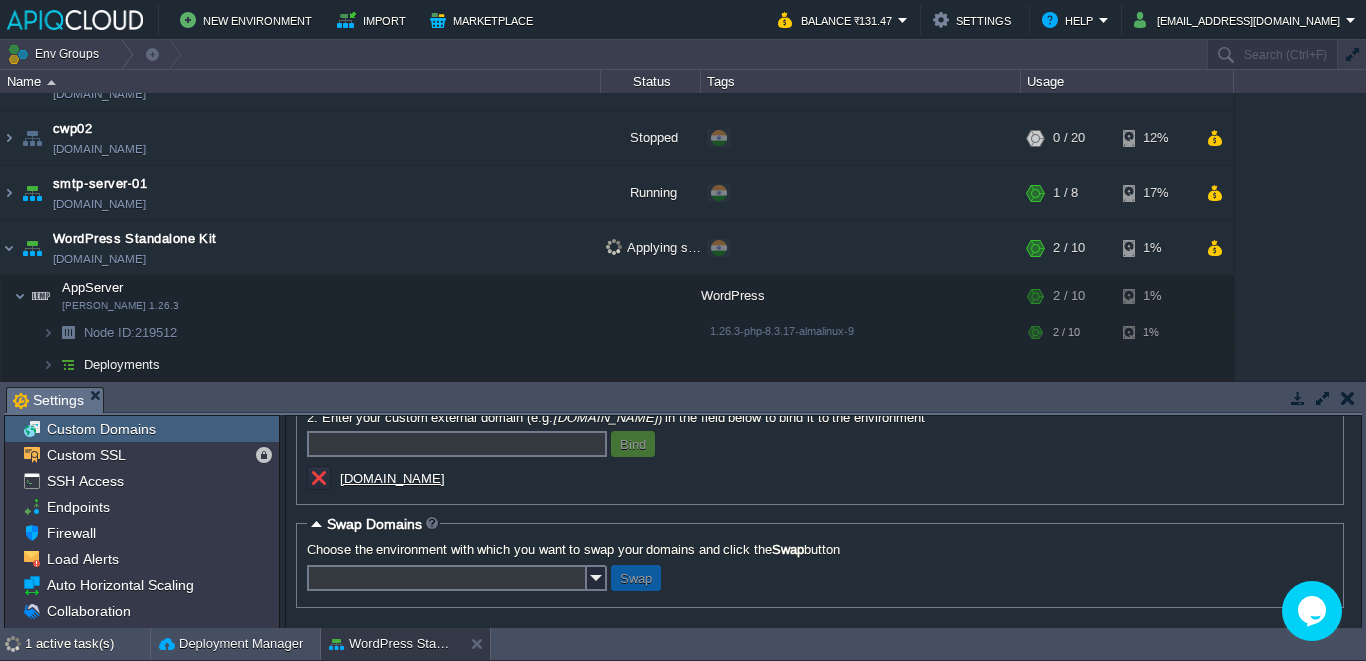click on "testsite.apiqcloud.in" at bounding box center [392, 478] 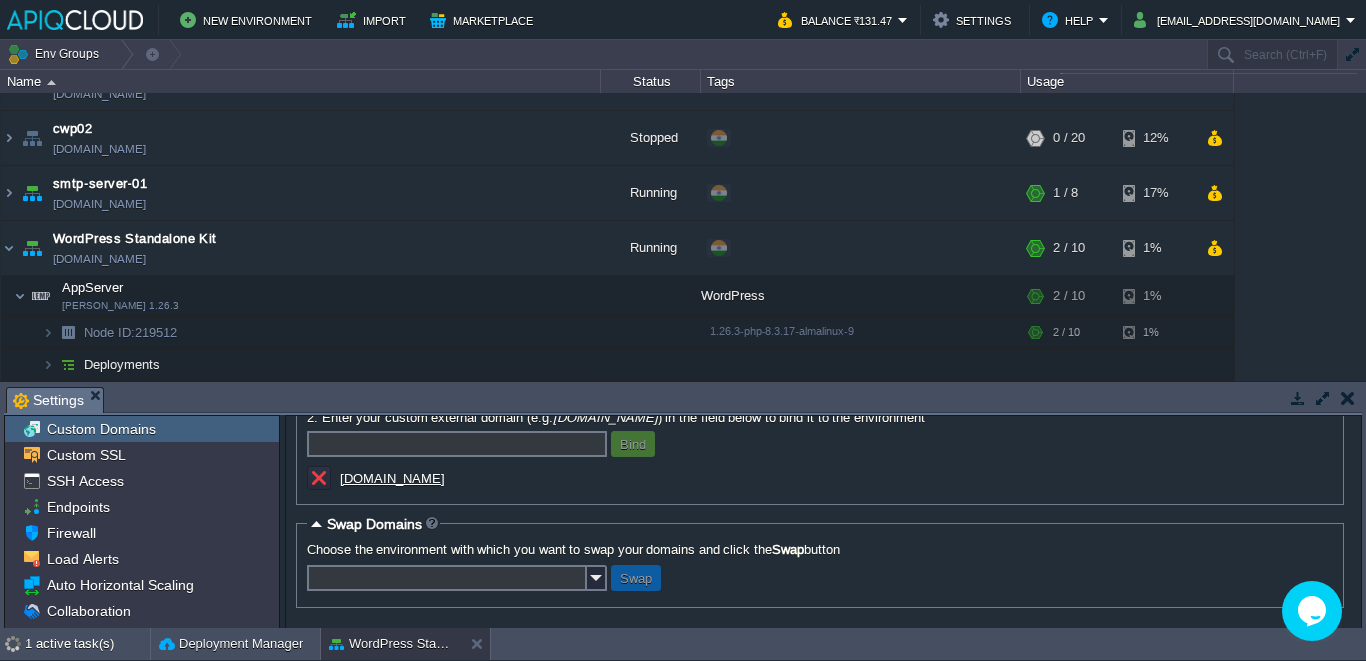 scroll, scrollTop: 42, scrollLeft: 0, axis: vertical 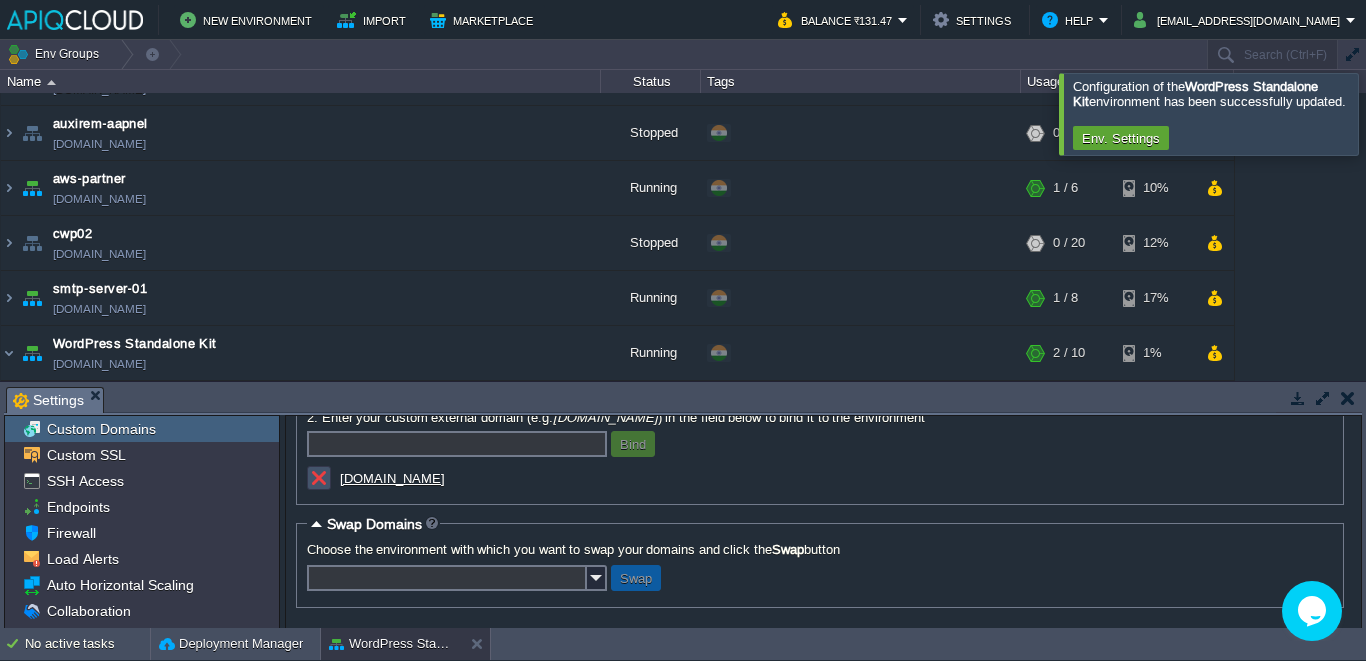 click at bounding box center (319, 478) 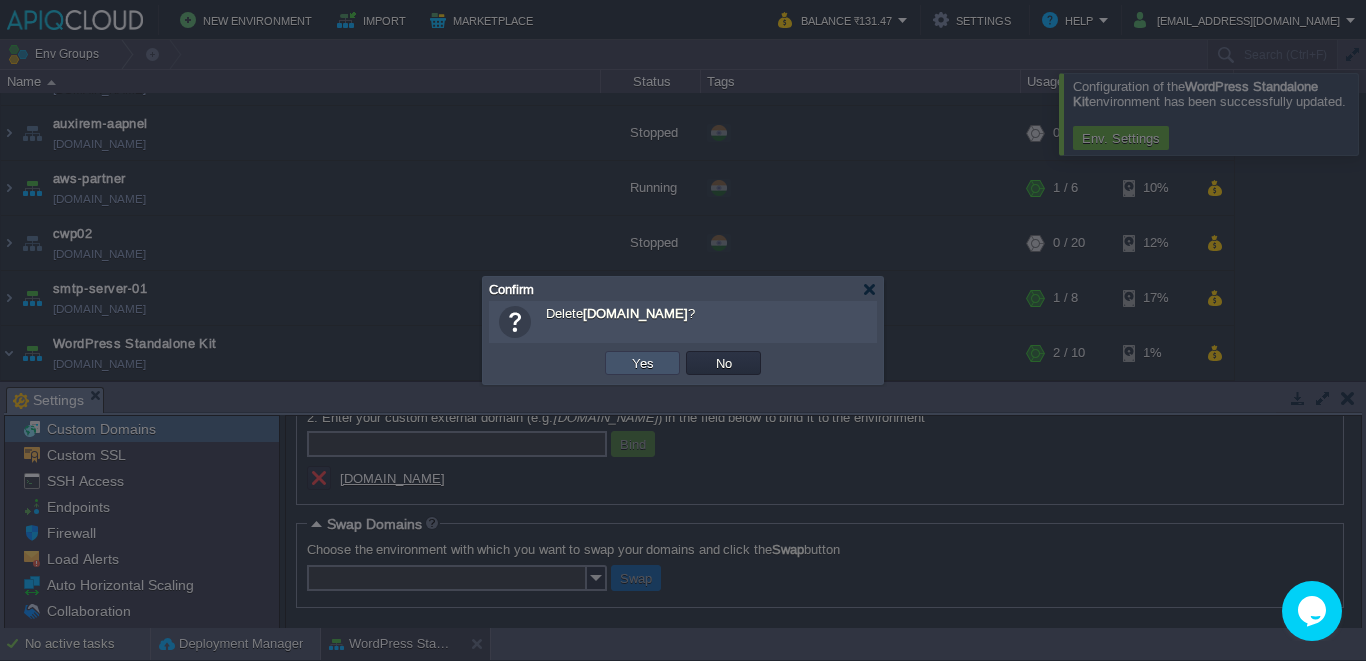 click on "Yes" at bounding box center [643, 363] 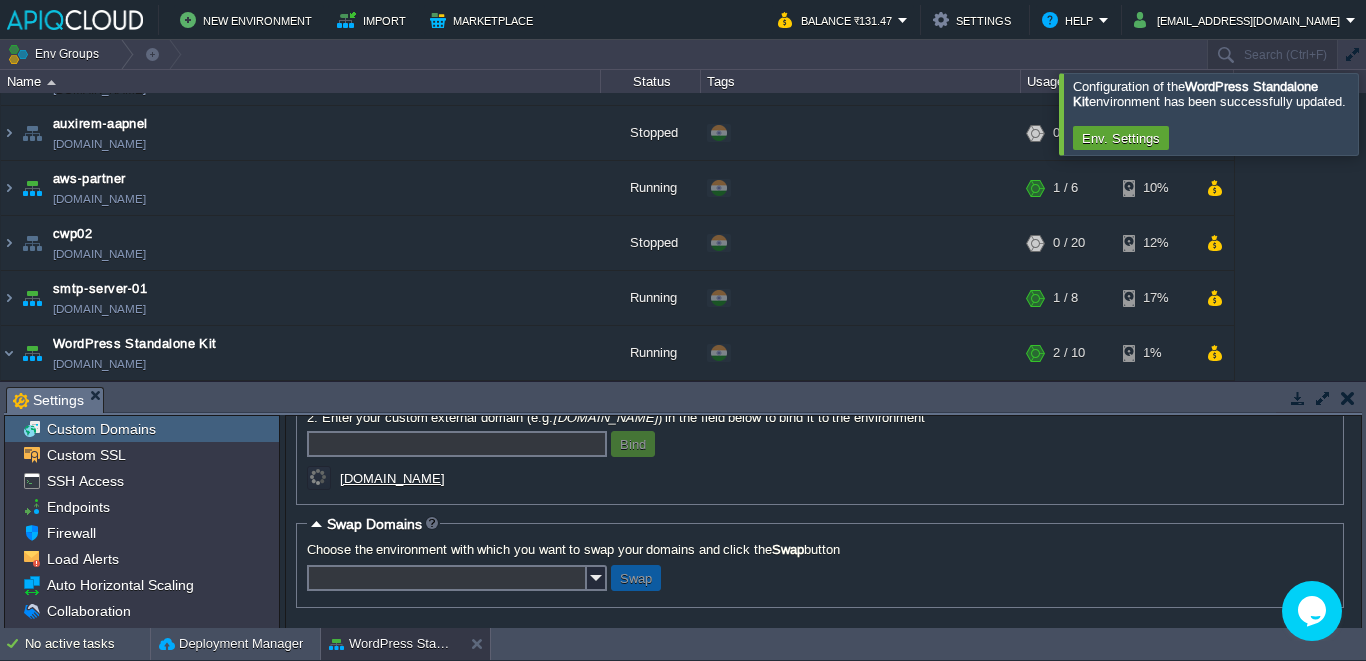 click at bounding box center (457, 444) 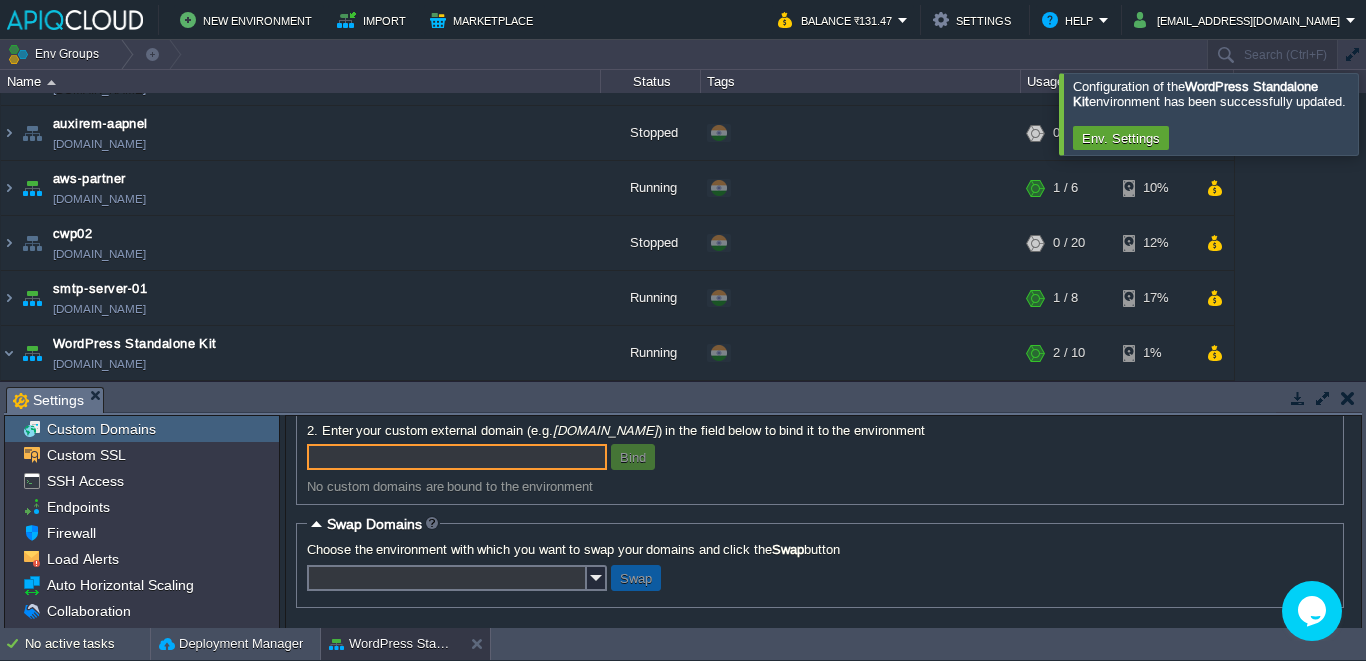 scroll, scrollTop: 158, scrollLeft: 0, axis: vertical 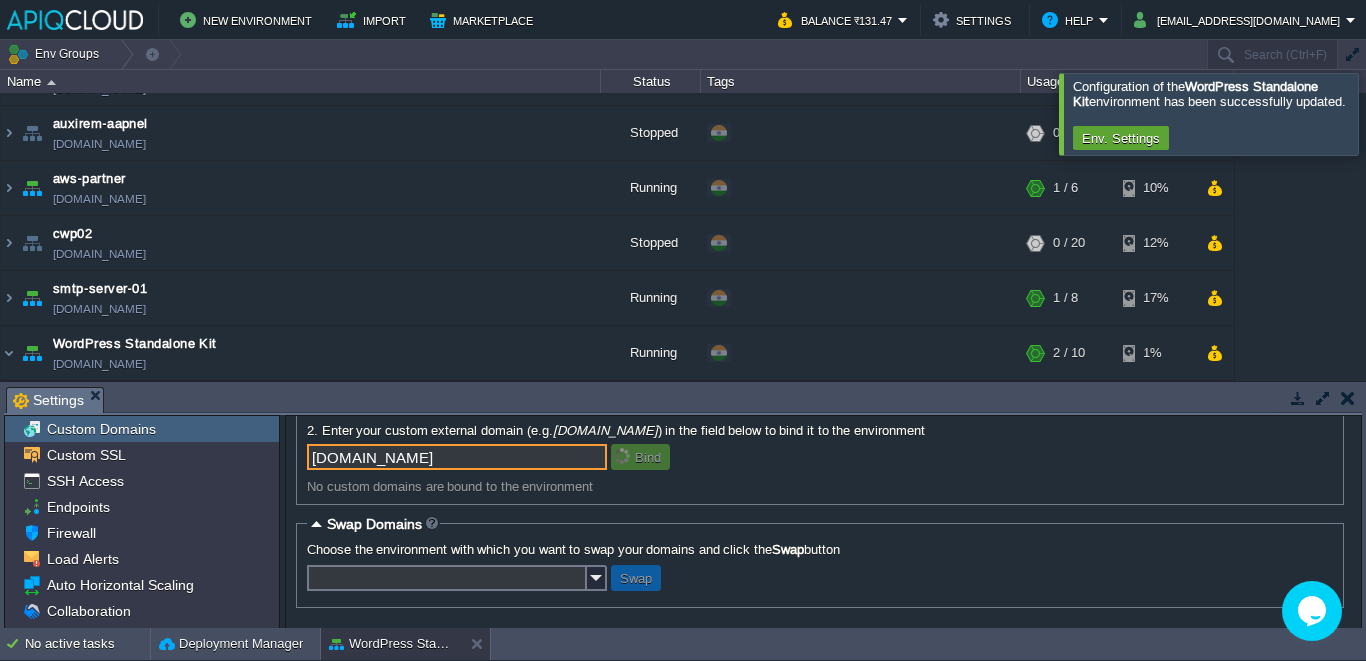 type on "testsite.apiqcloud.com" 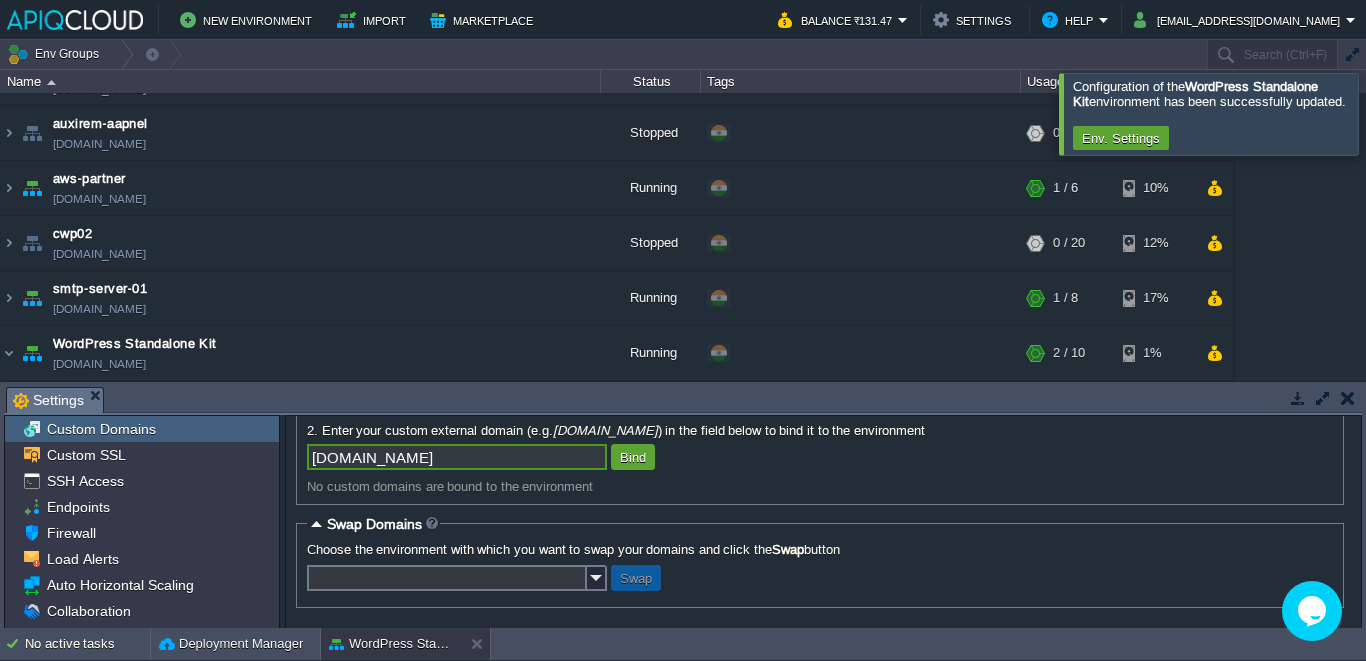 type 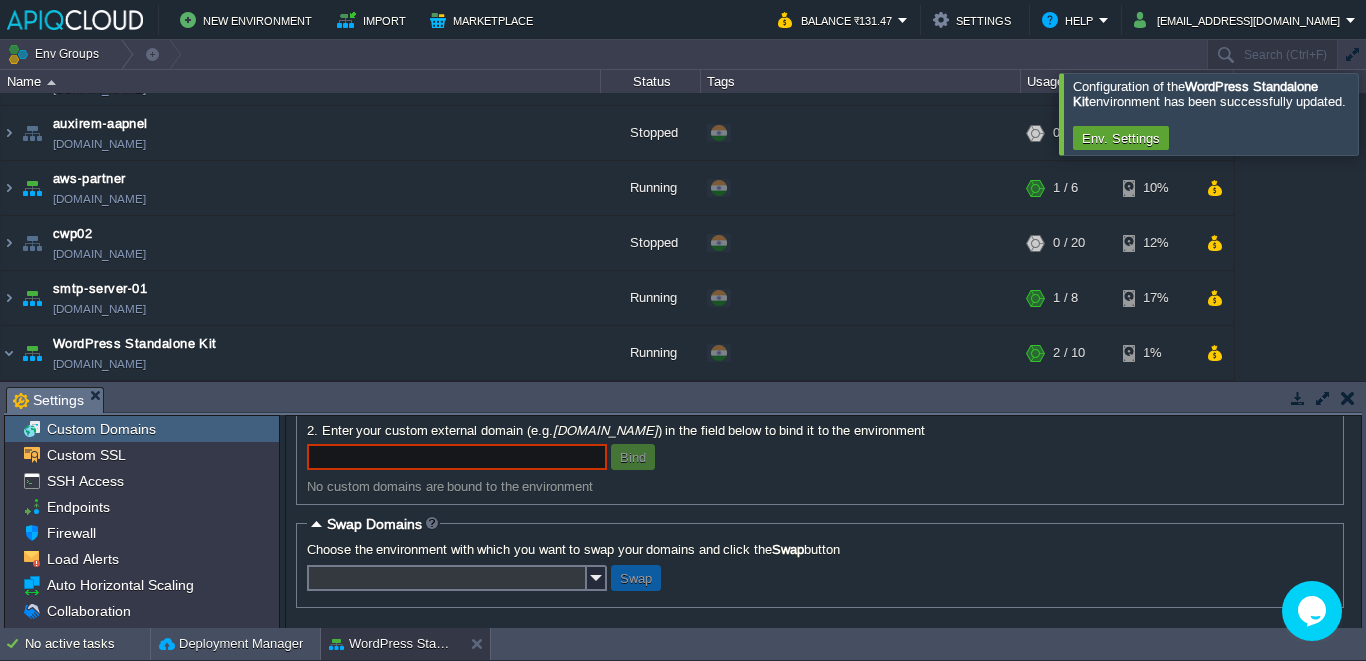 click at bounding box center [1390, 113] 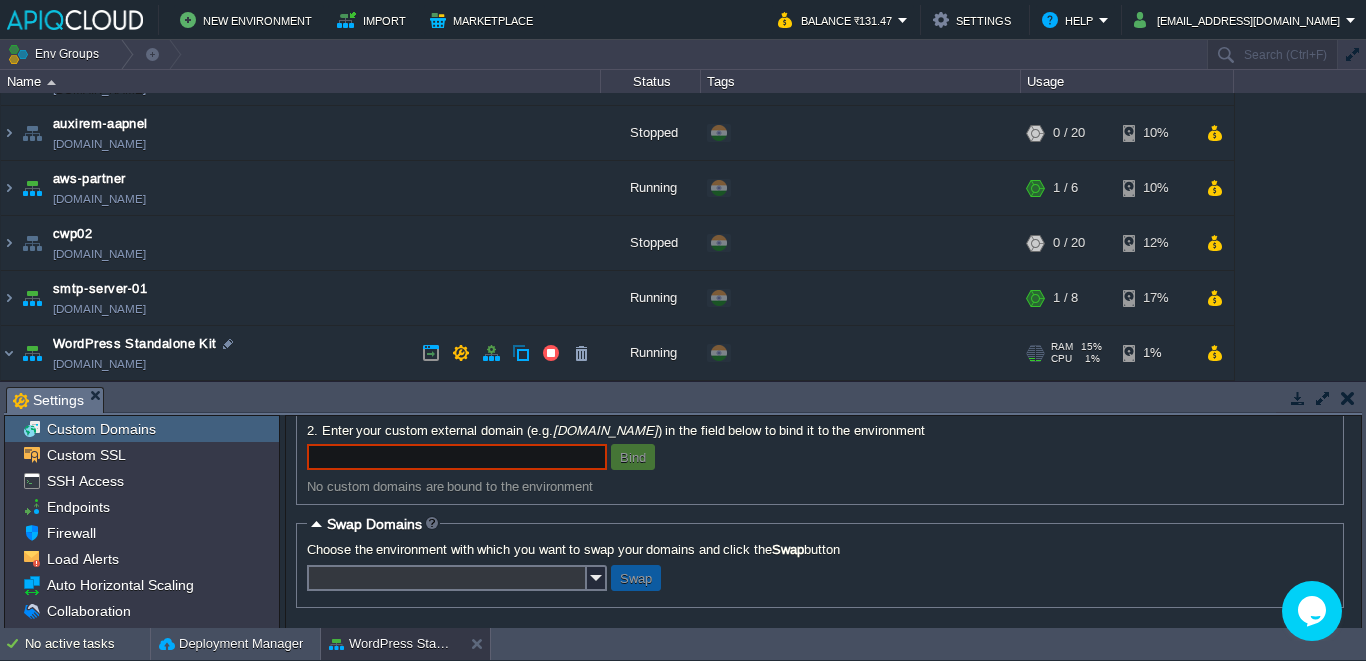 scroll, scrollTop: 109, scrollLeft: 0, axis: vertical 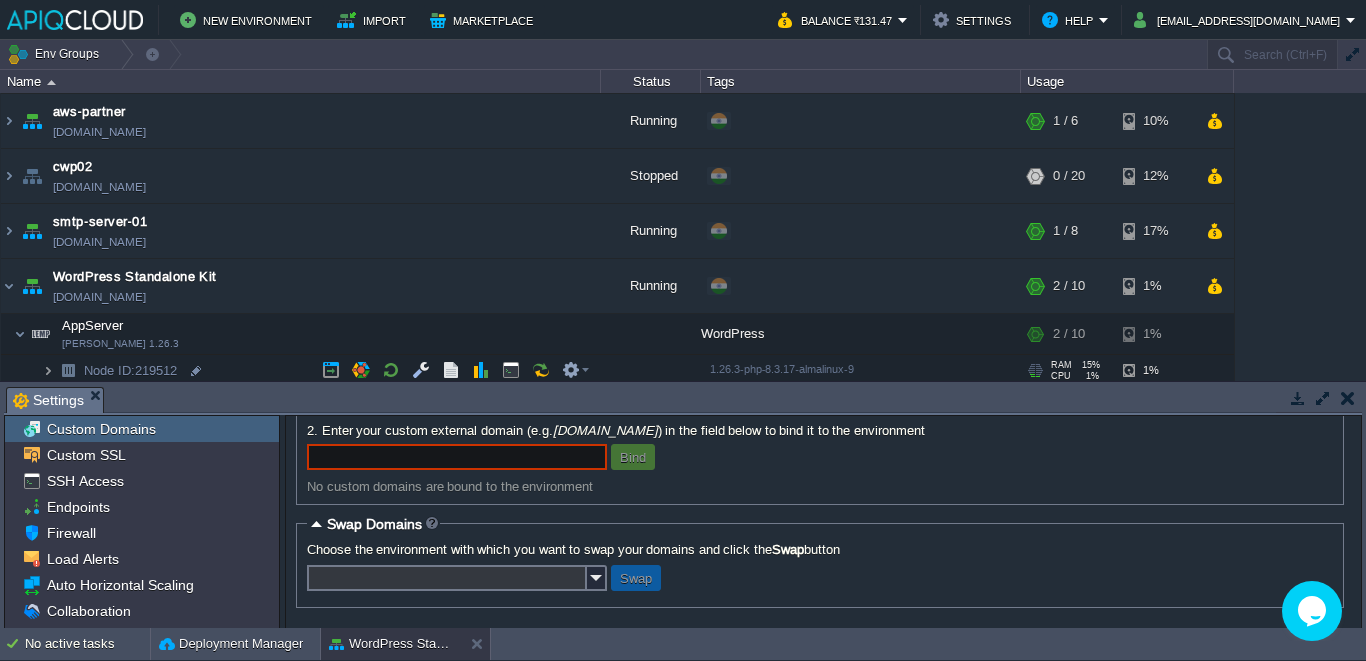 click at bounding box center [48, 370] 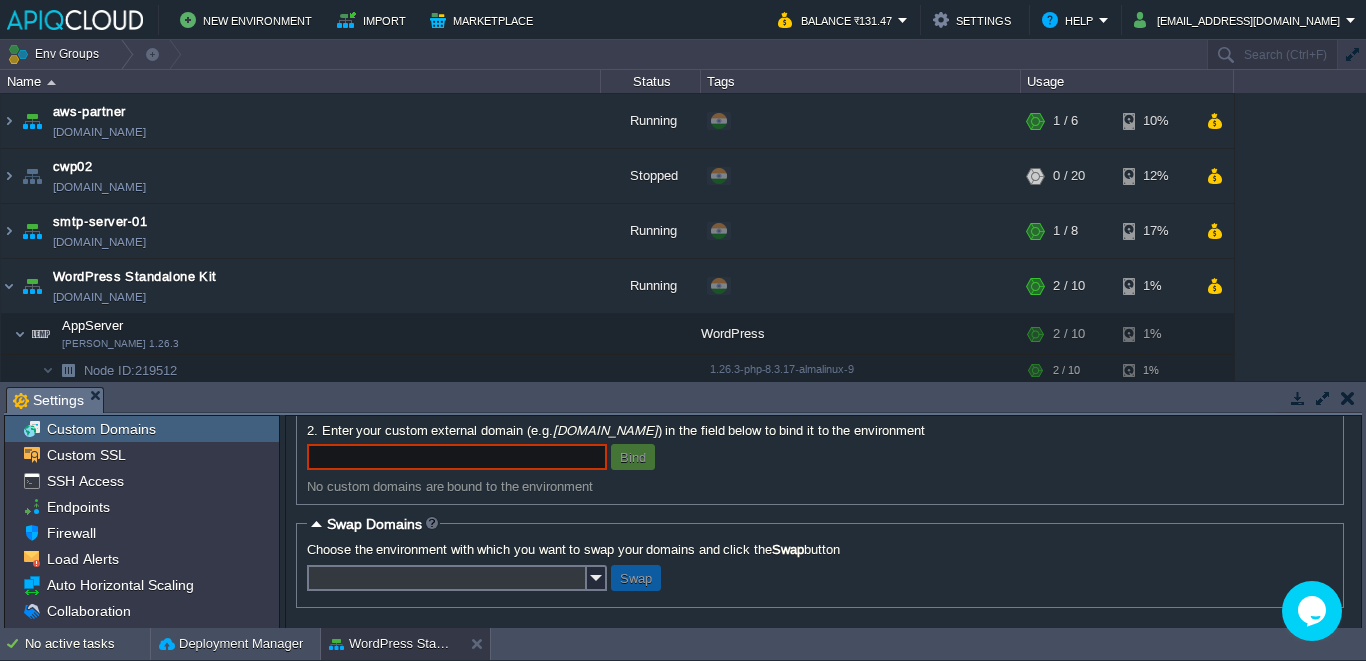 scroll, scrollTop: 211, scrollLeft: 0, axis: vertical 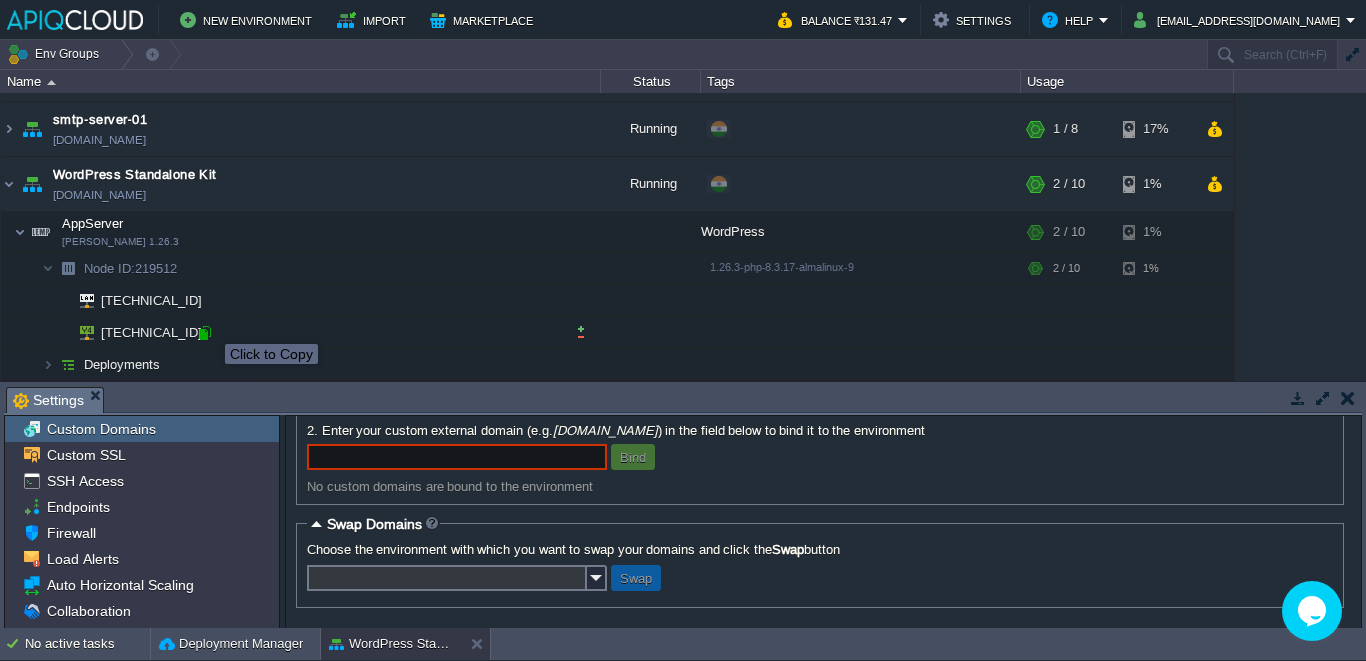 click at bounding box center [205, 333] 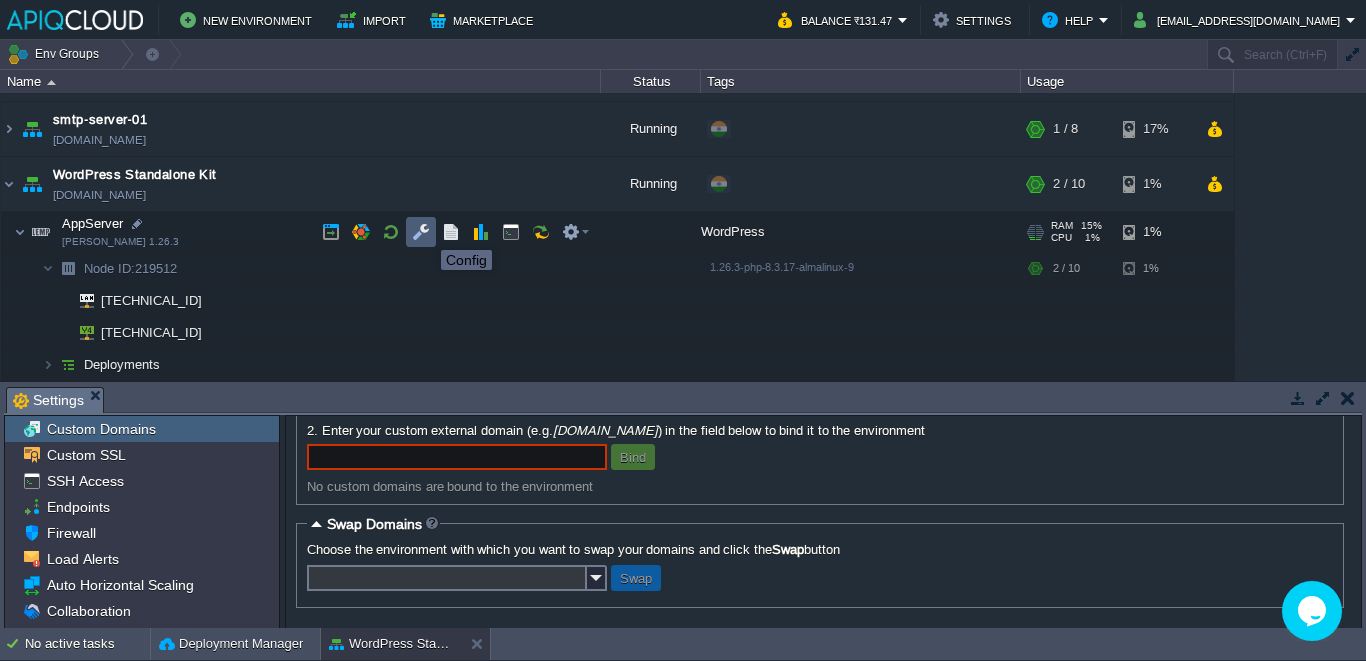 click at bounding box center (421, 232) 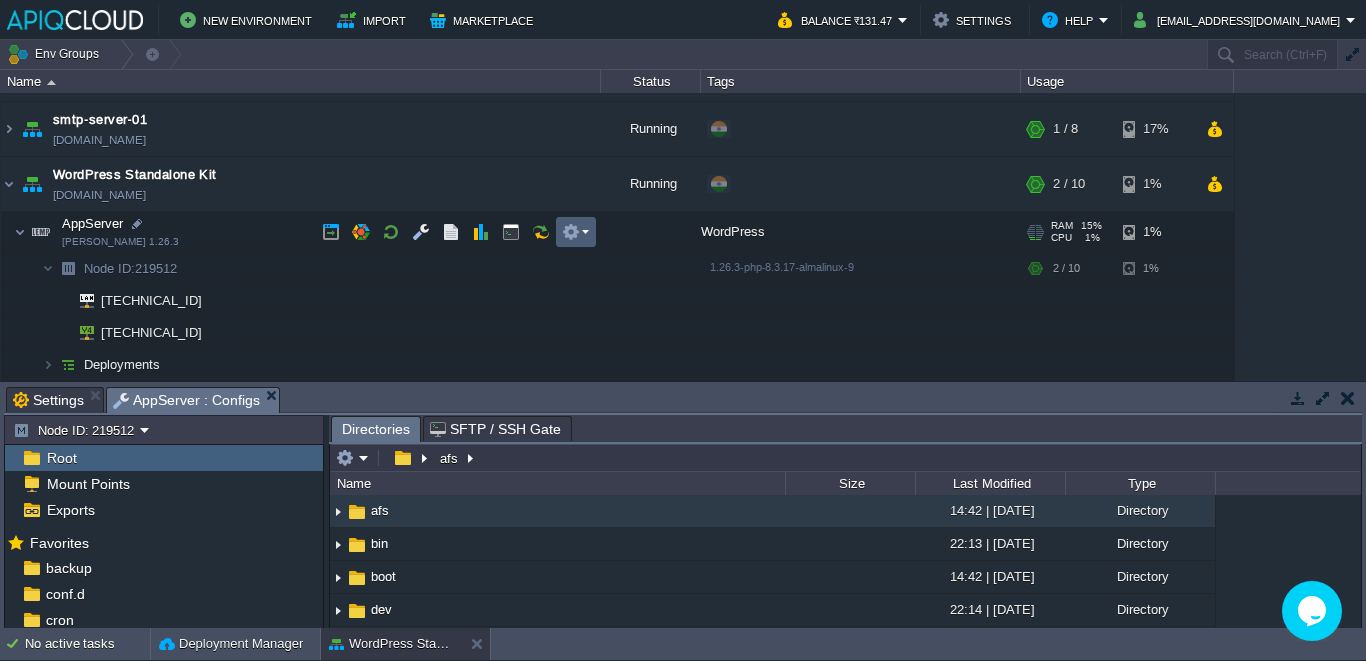 click at bounding box center [575, 232] 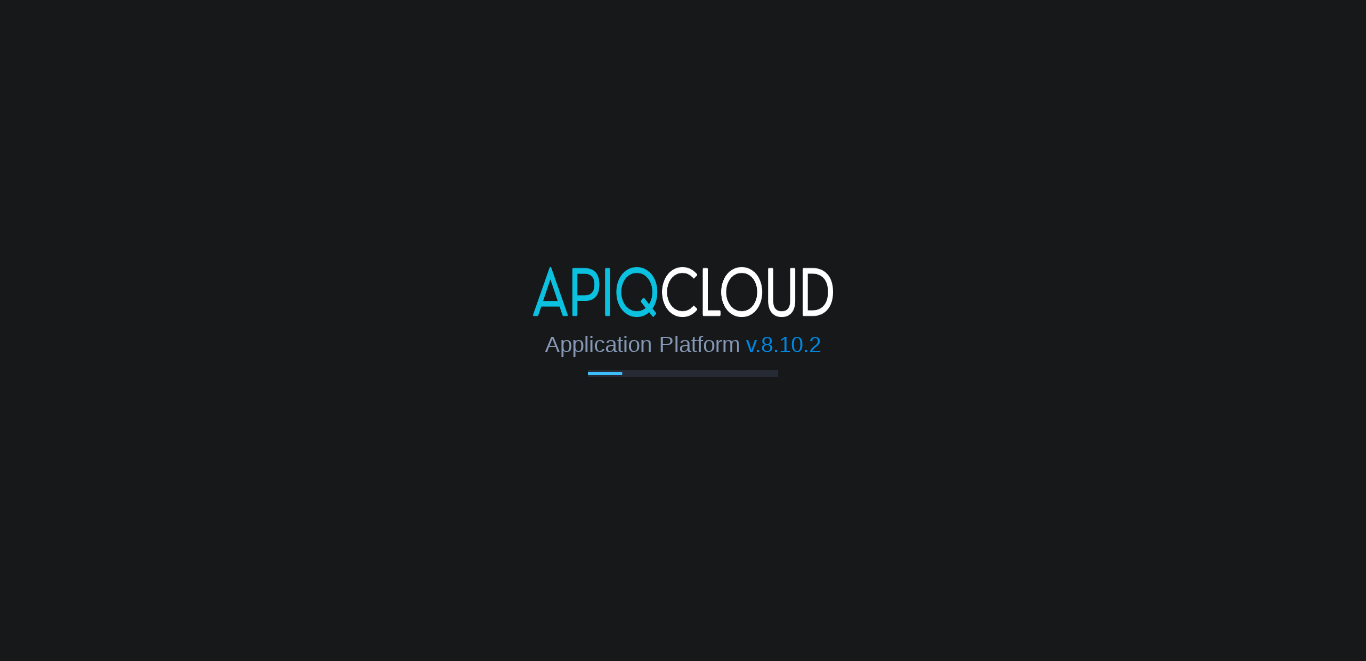 scroll, scrollTop: 0, scrollLeft: 0, axis: both 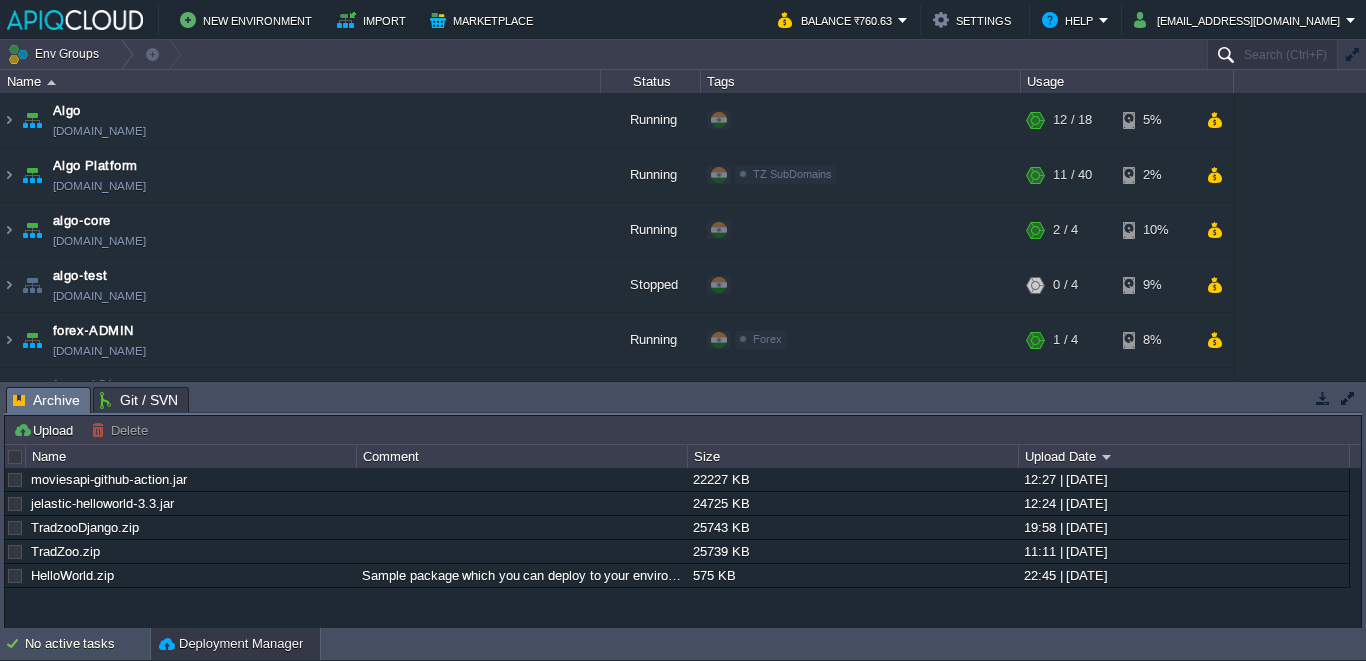 click on "Search (Ctrl+F)" at bounding box center [1272, 54] 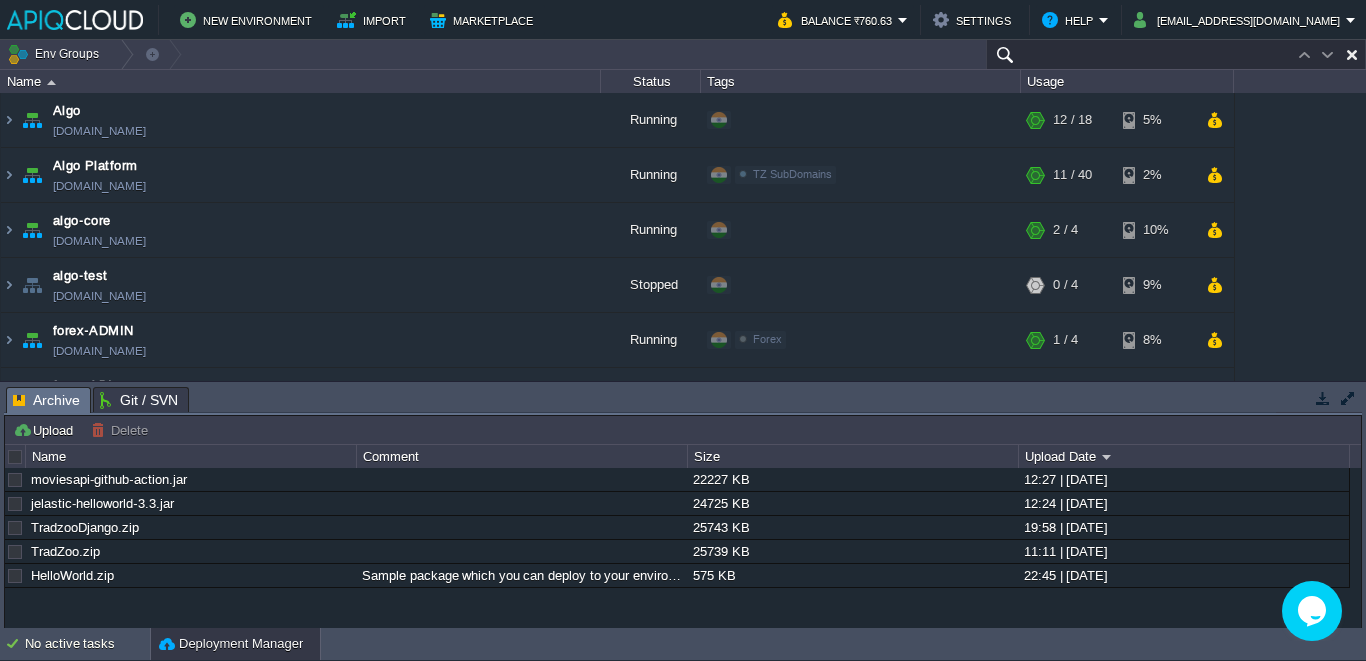 scroll, scrollTop: 0, scrollLeft: 0, axis: both 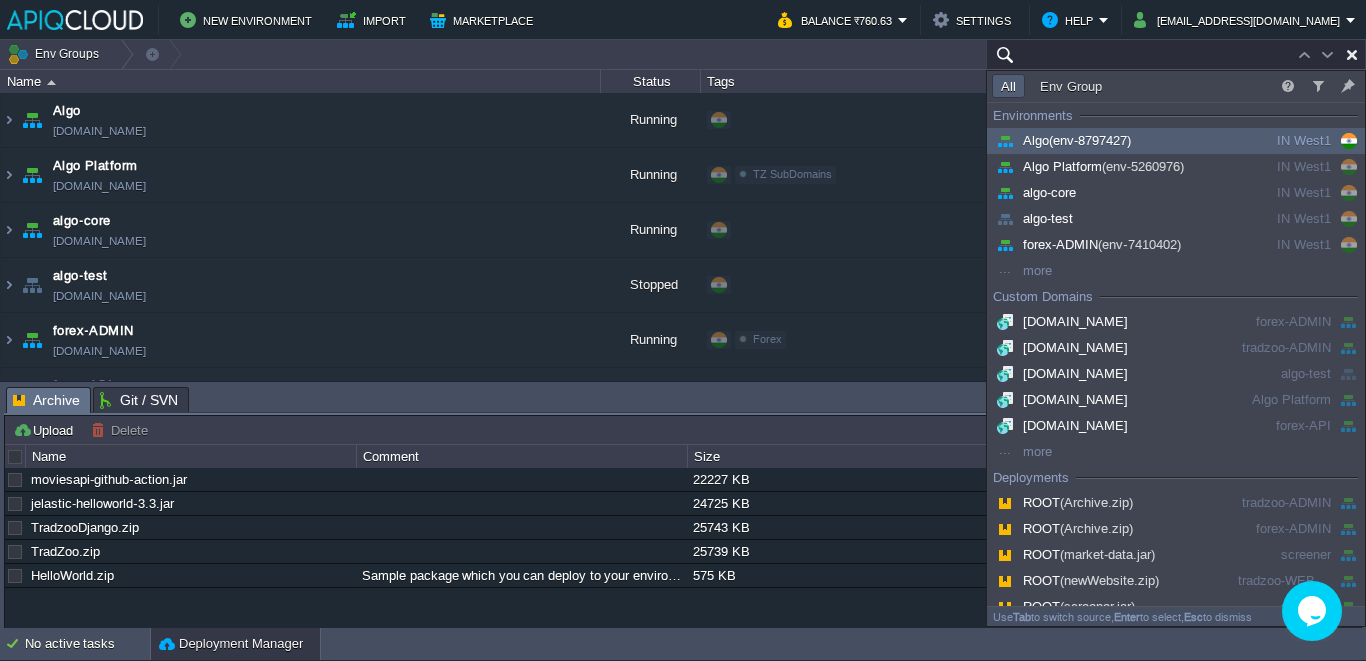 click at bounding box center (1176, 54) 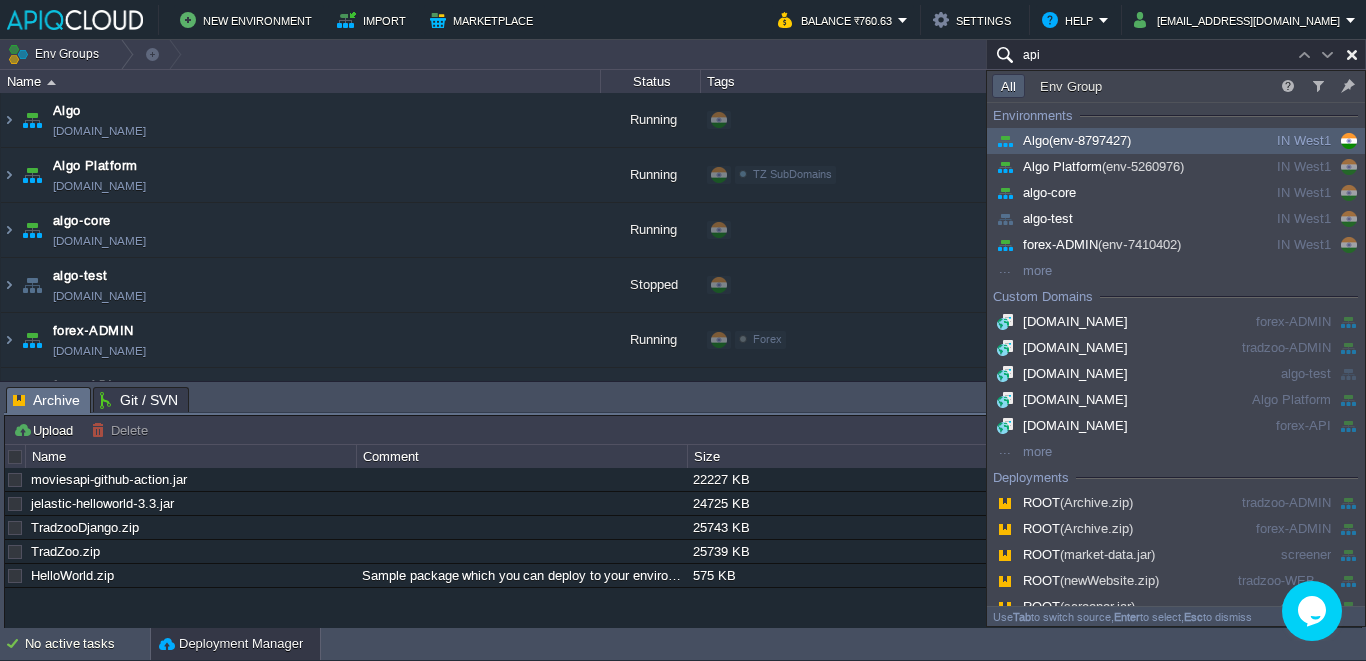 scroll, scrollTop: 0, scrollLeft: 0, axis: both 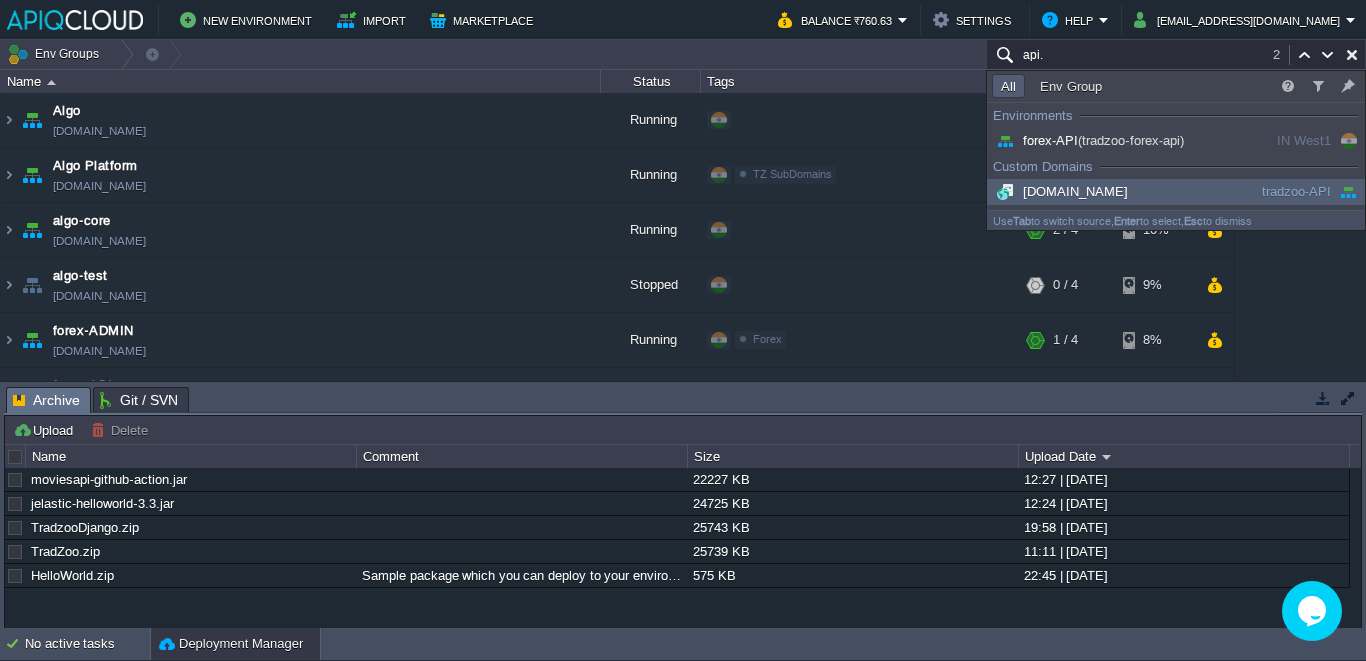 type on "api." 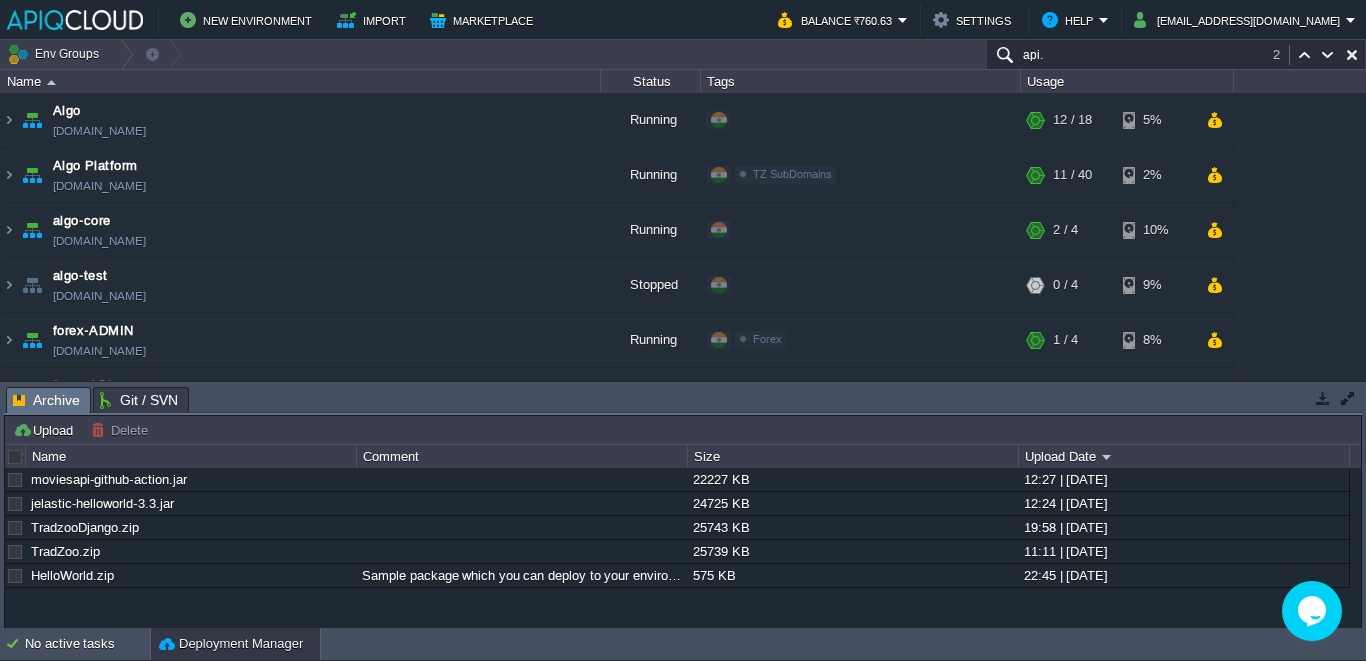 scroll, scrollTop: 531, scrollLeft: 0, axis: vertical 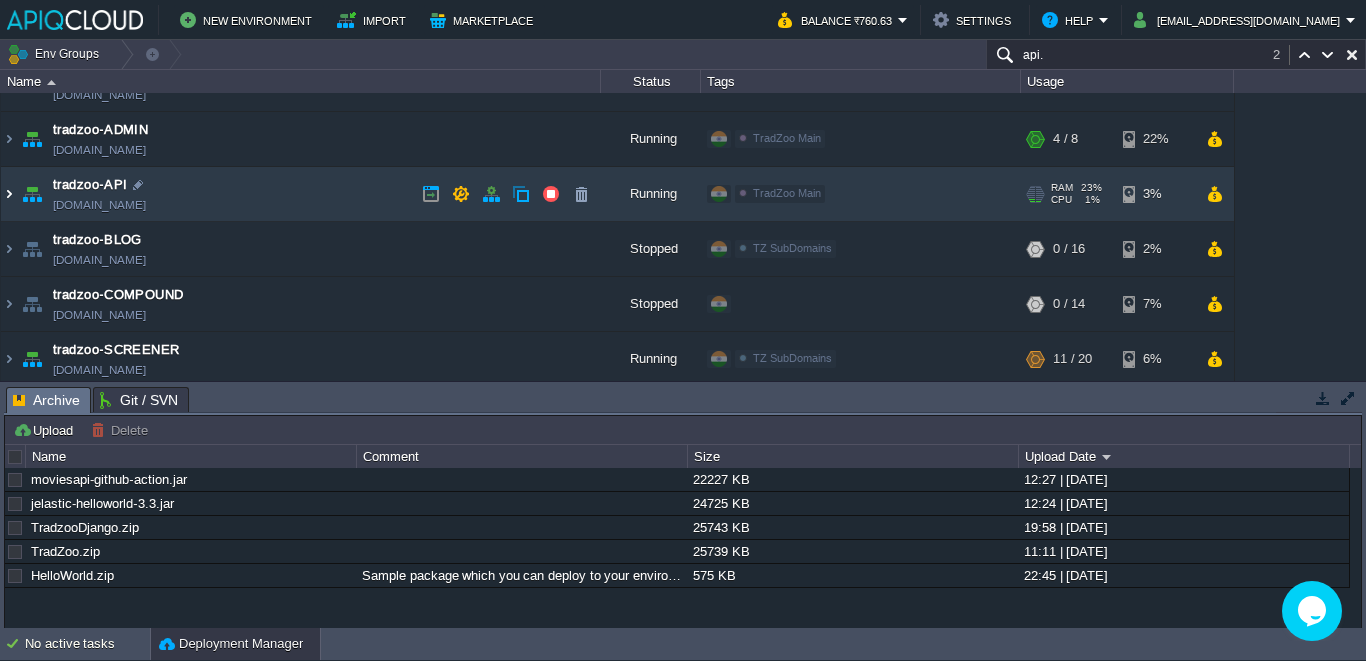 click at bounding box center [9, 194] 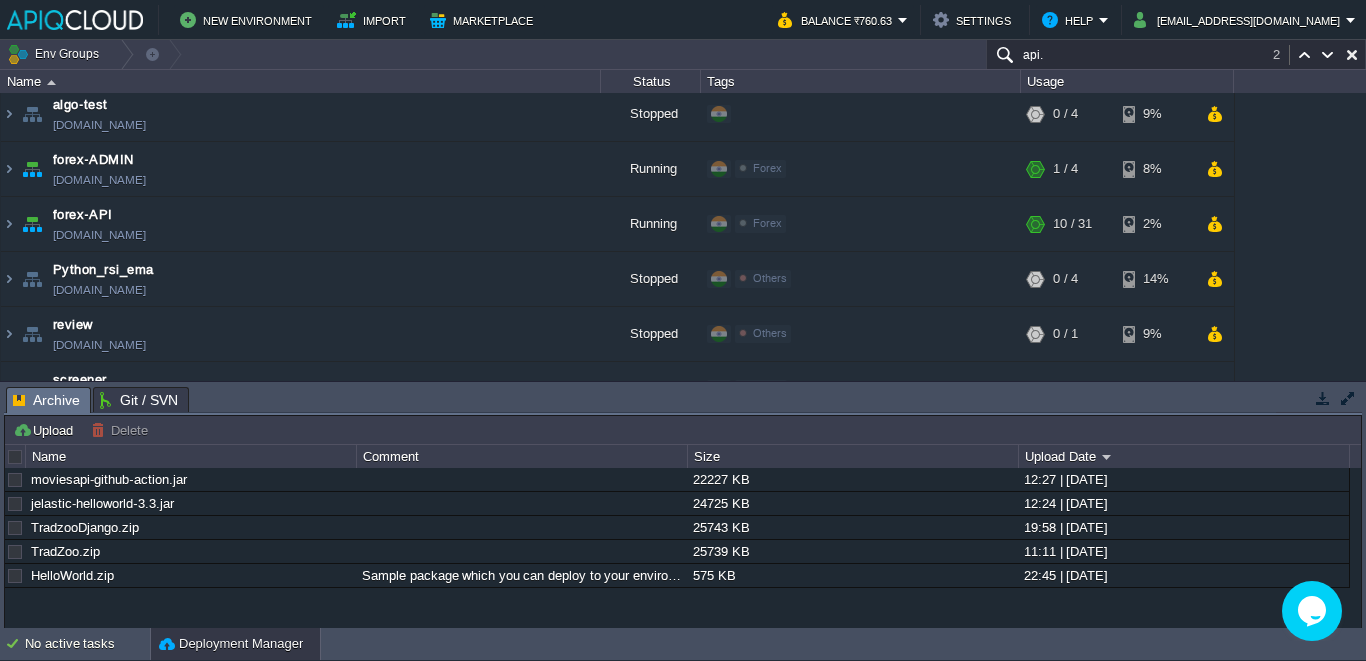 scroll, scrollTop: 579, scrollLeft: 0, axis: vertical 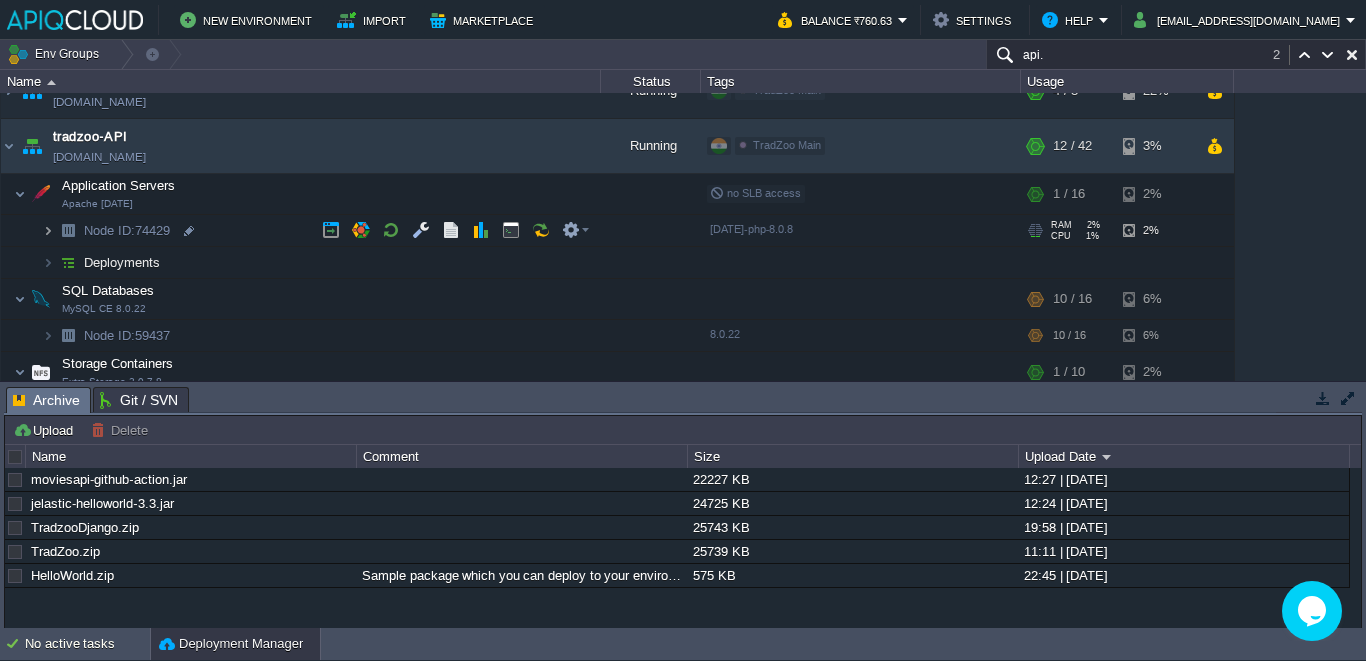 click at bounding box center (48, 230) 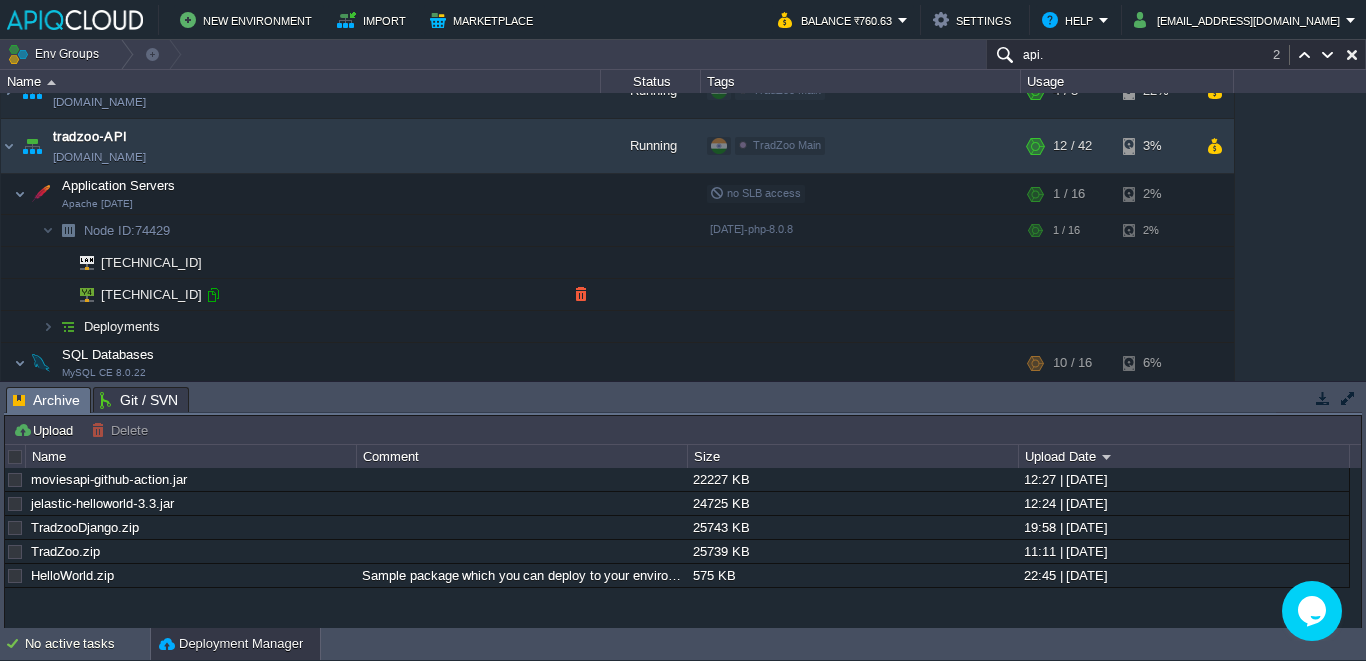 click at bounding box center (213, 295) 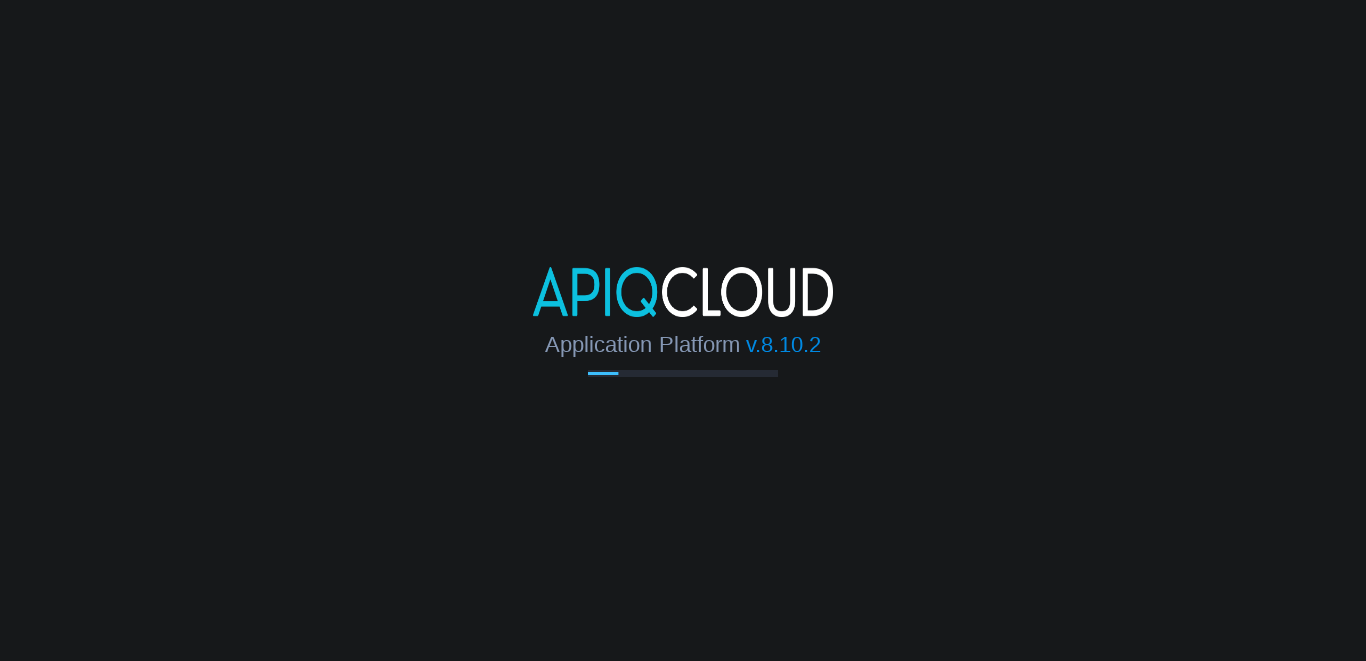 scroll, scrollTop: 0, scrollLeft: 0, axis: both 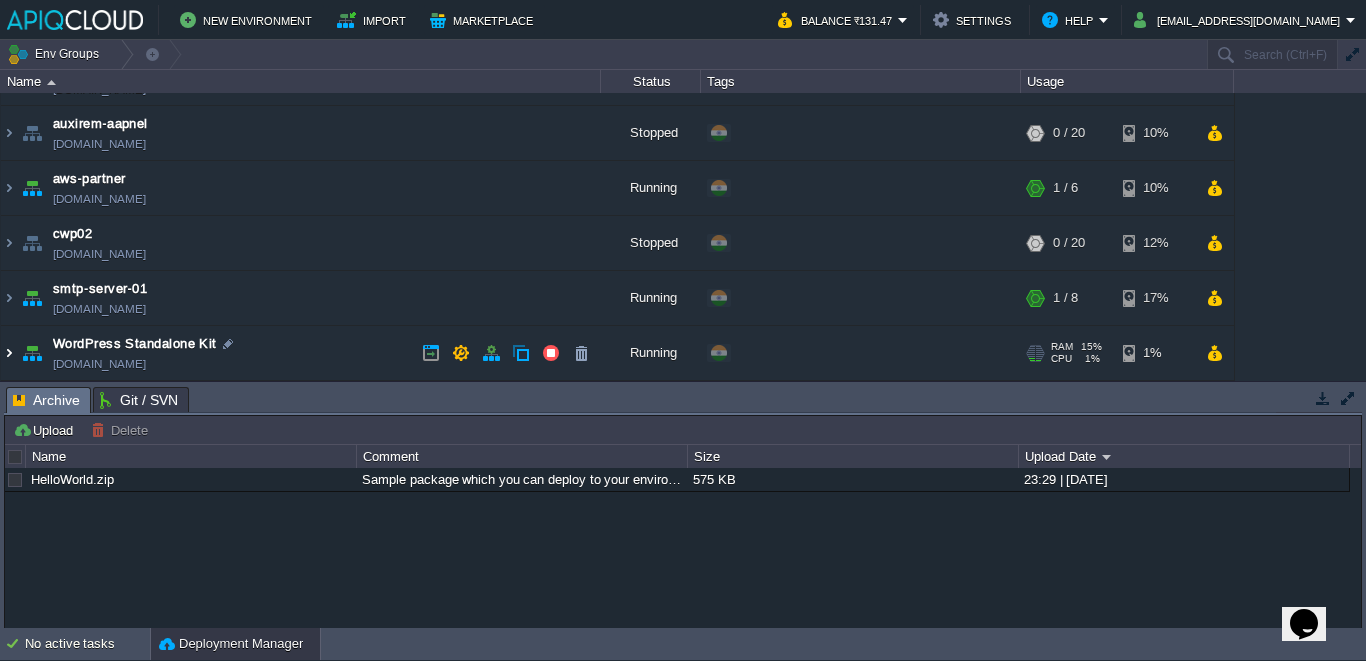 click at bounding box center [9, 353] 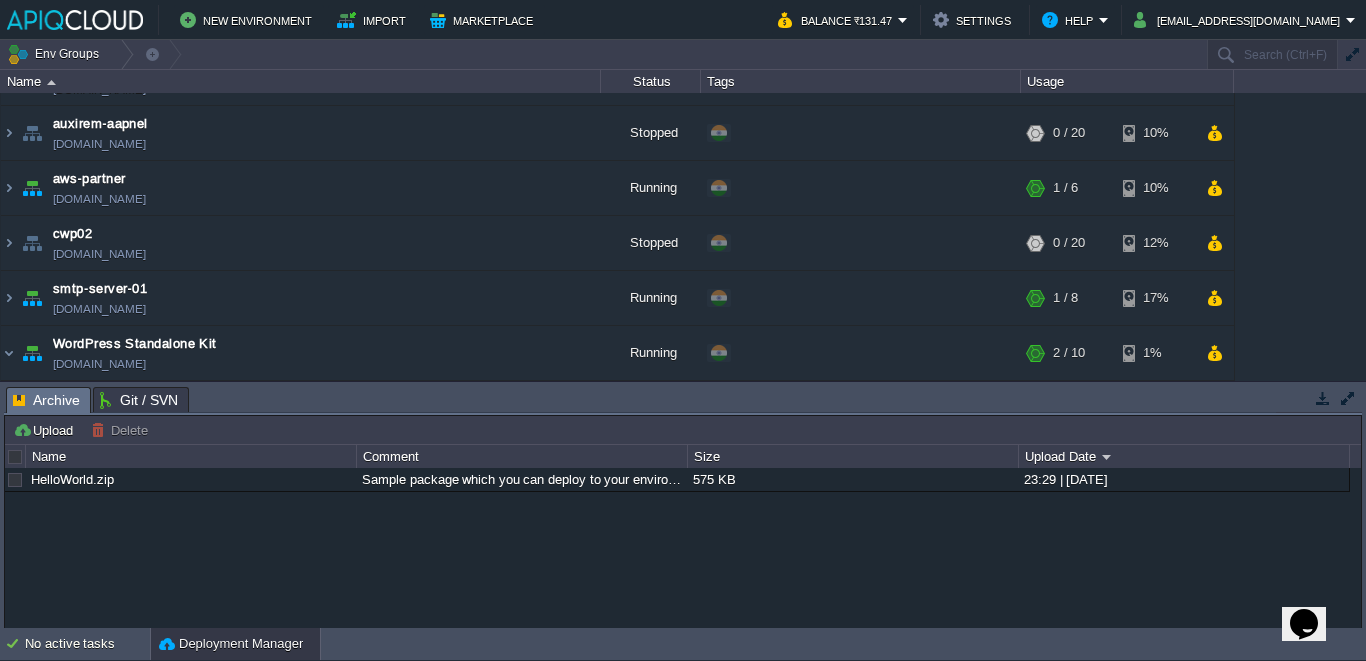 scroll, scrollTop: 147, scrollLeft: 0, axis: vertical 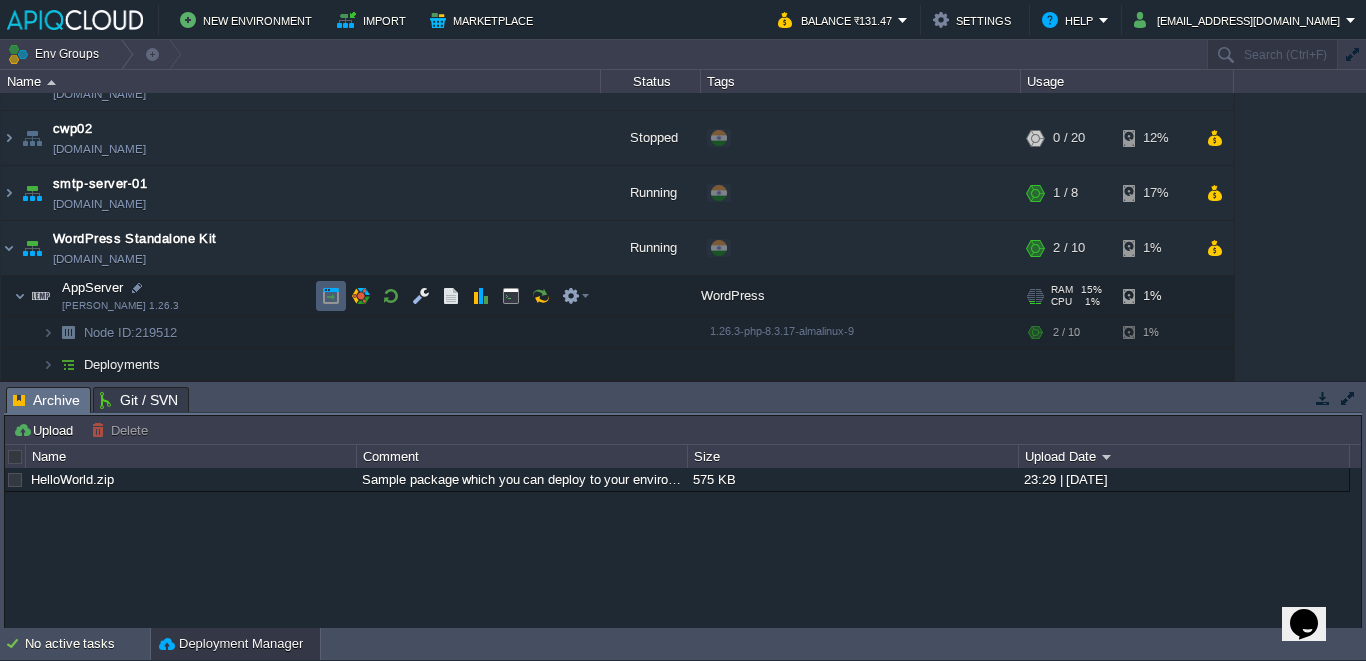 click at bounding box center [331, 296] 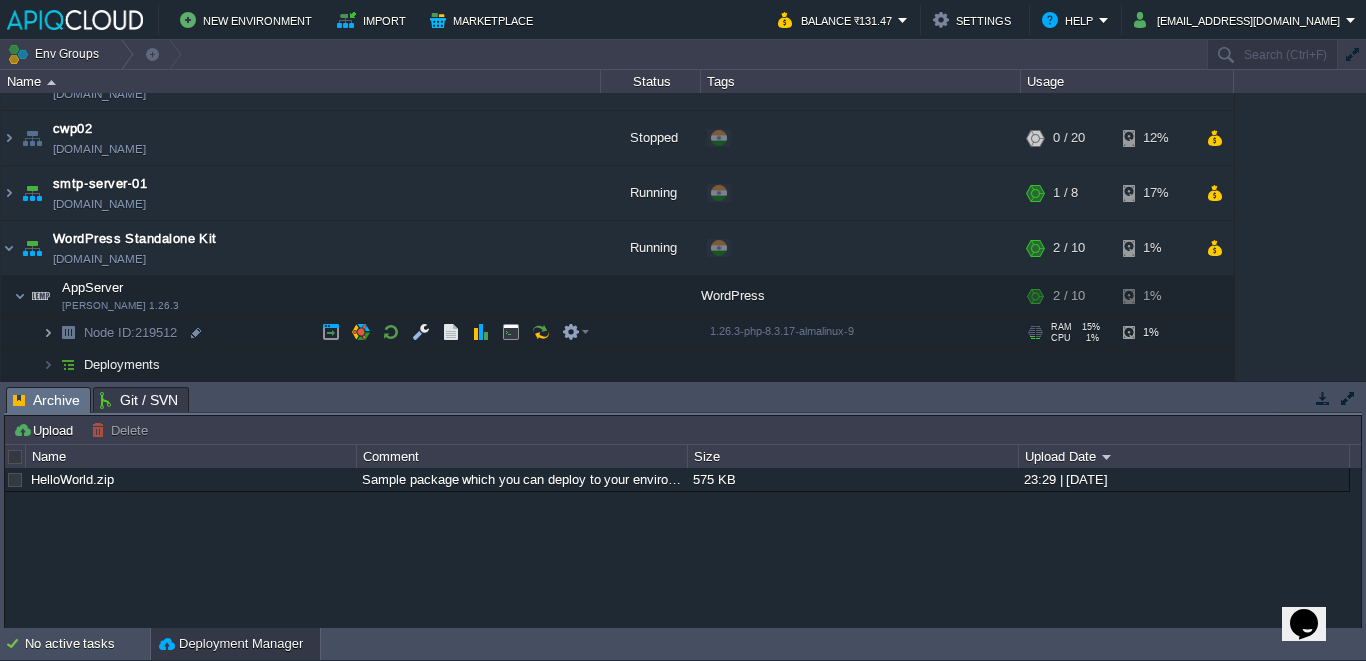 click at bounding box center (48, 332) 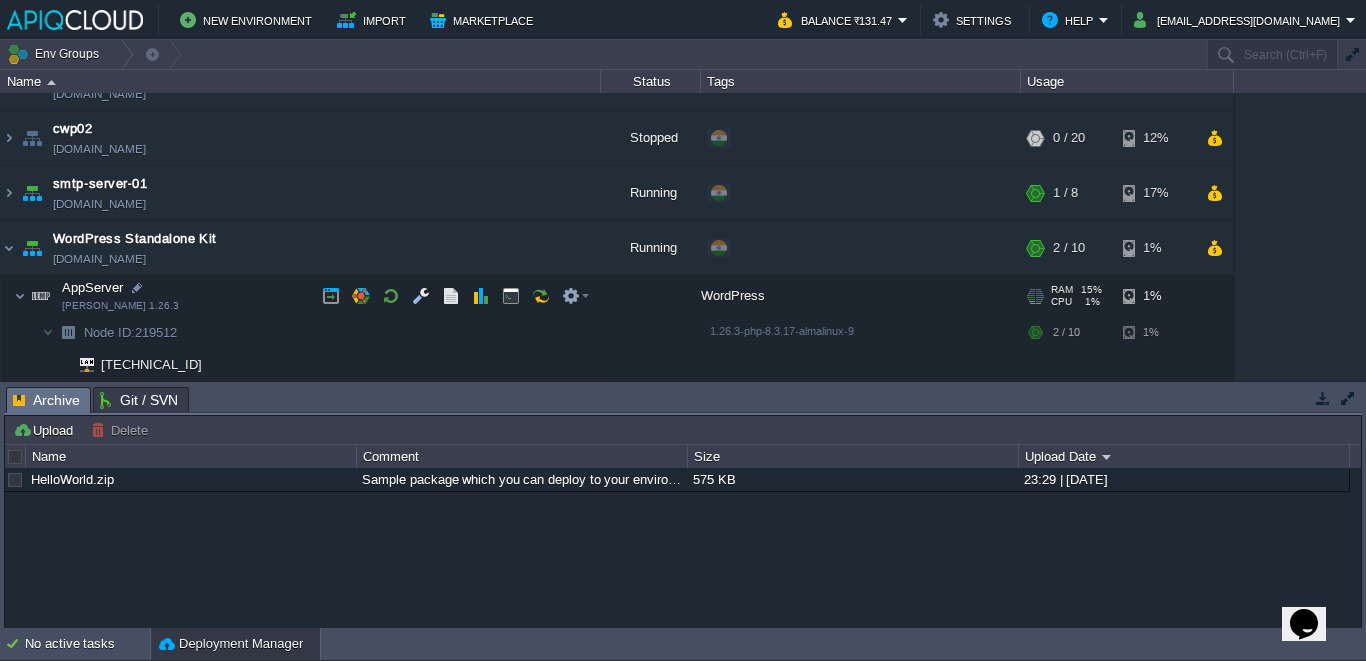 scroll, scrollTop: 211, scrollLeft: 0, axis: vertical 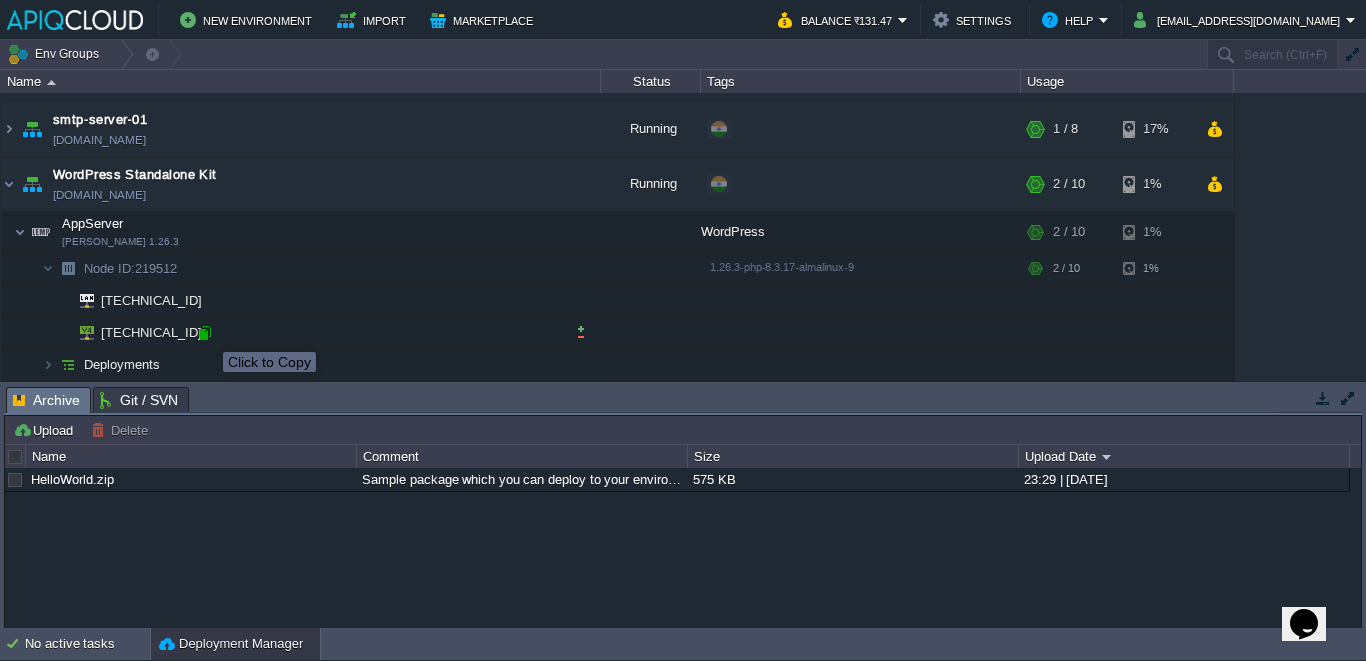 click at bounding box center [205, 333] 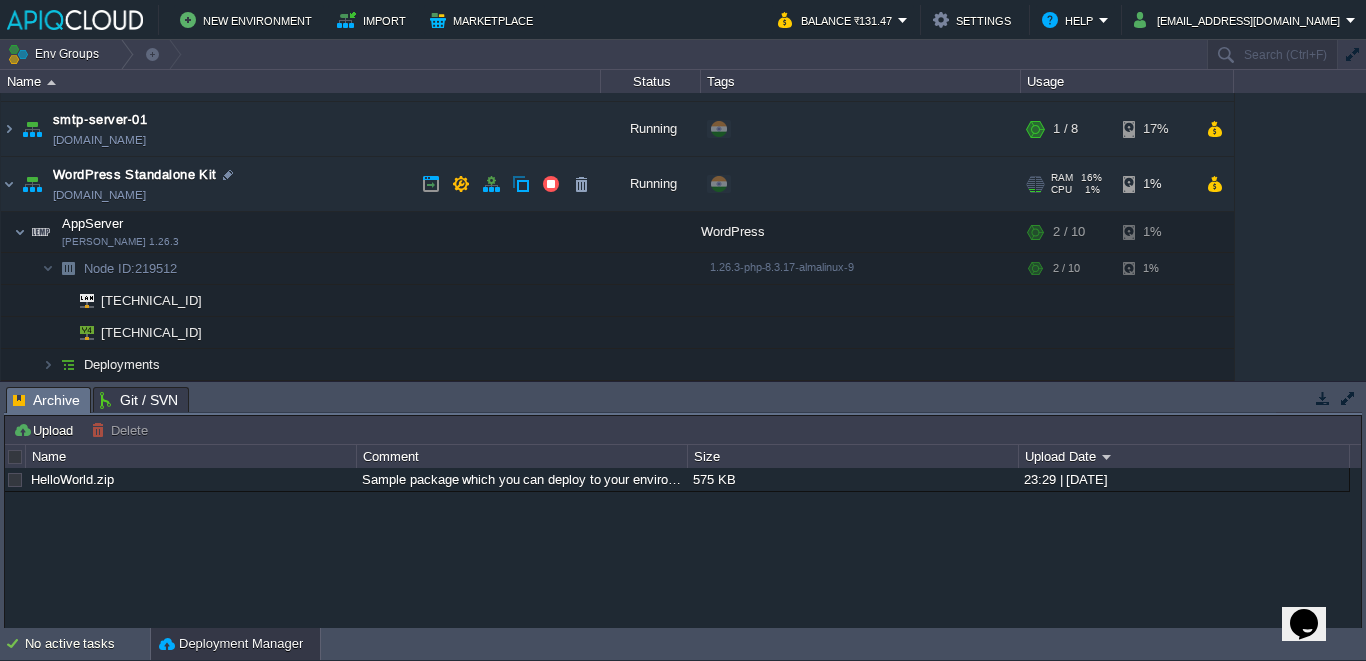 drag, startPoint x: 227, startPoint y: 197, endPoint x: 216, endPoint y: 196, distance: 11.045361 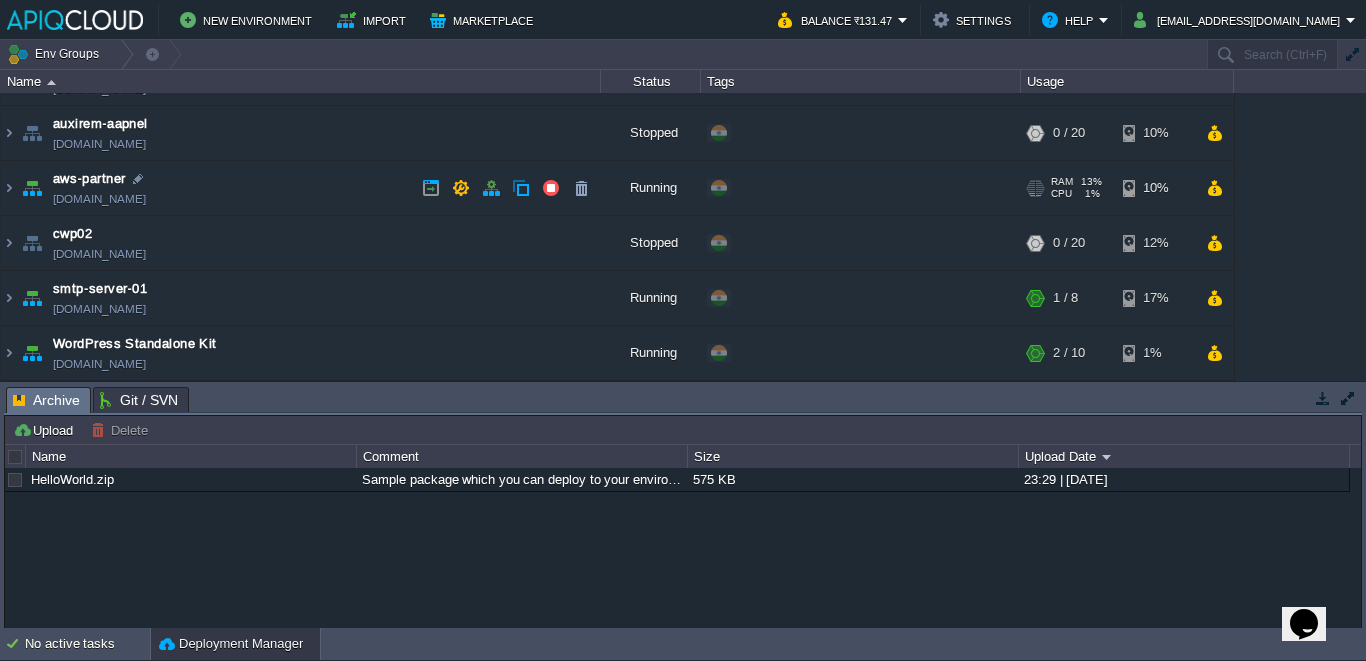 scroll, scrollTop: 42, scrollLeft: 0, axis: vertical 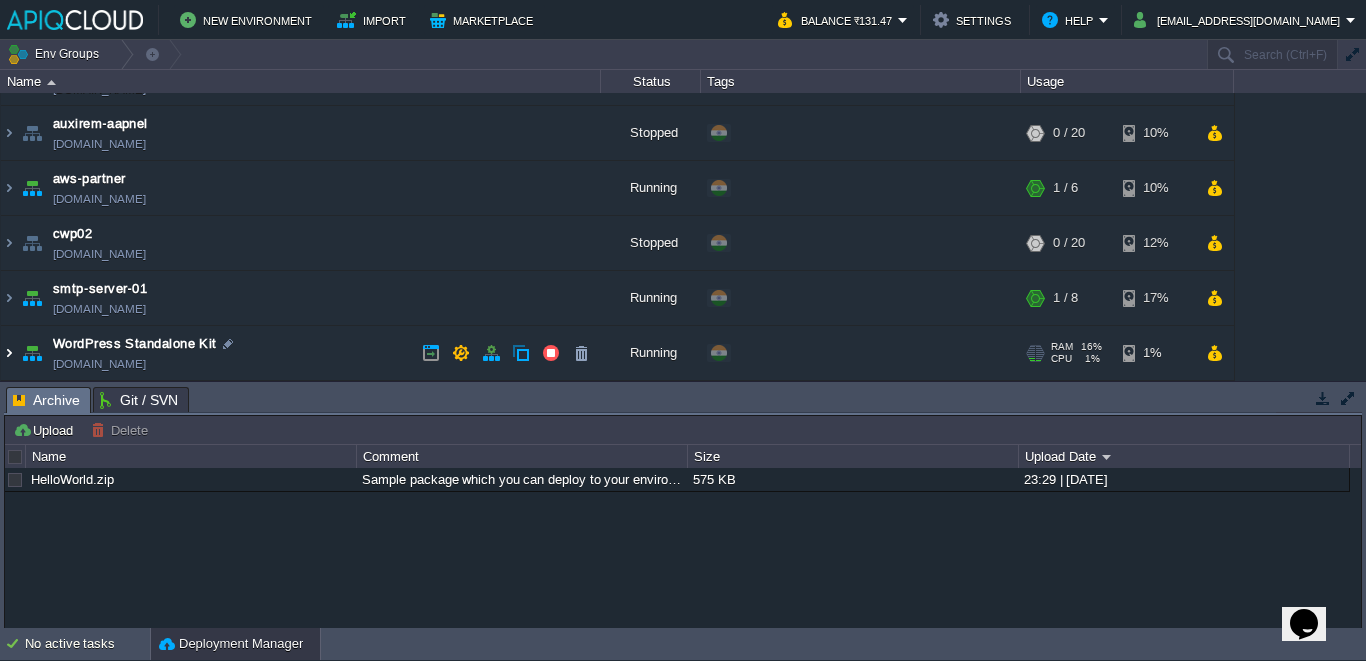 click at bounding box center [9, 353] 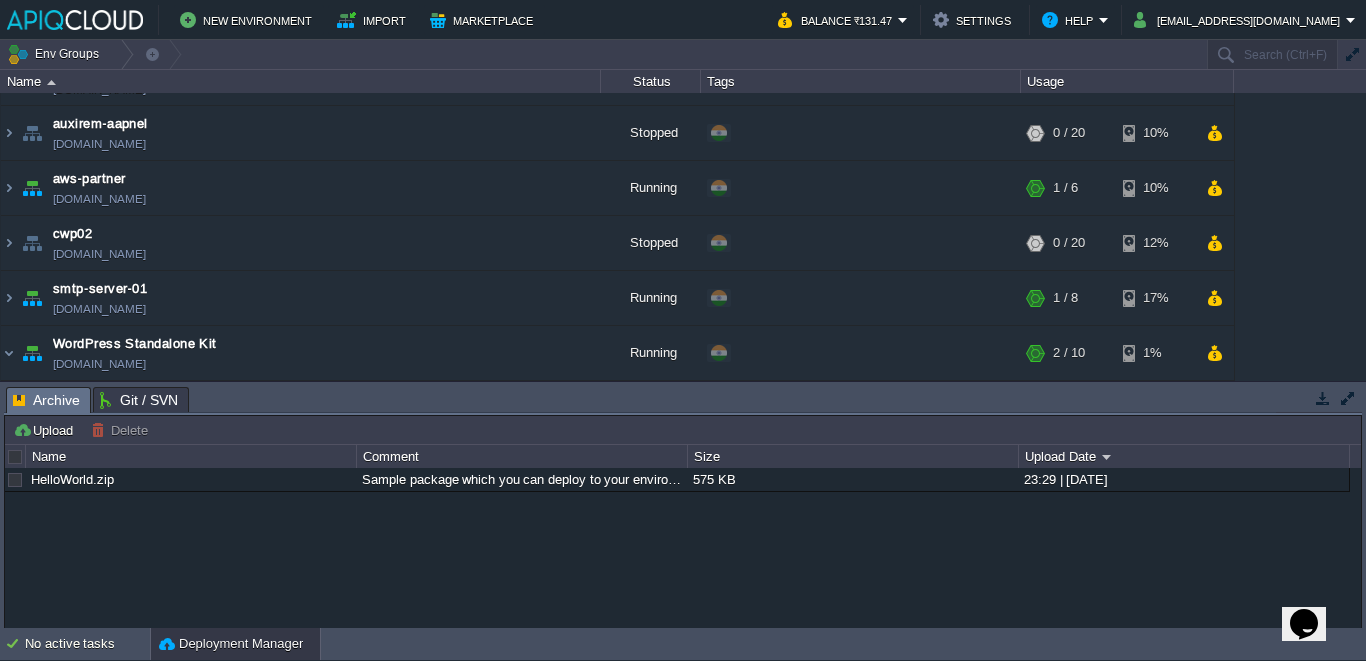 scroll, scrollTop: 166, scrollLeft: 0, axis: vertical 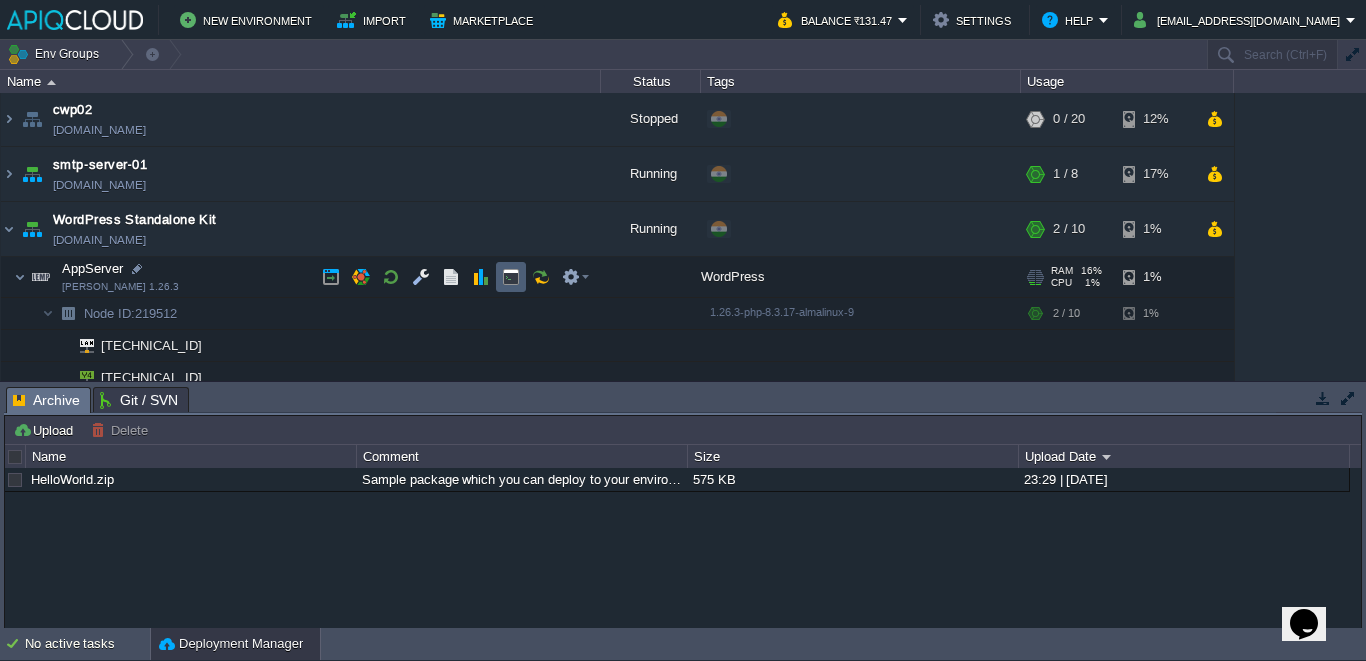 click at bounding box center [511, 277] 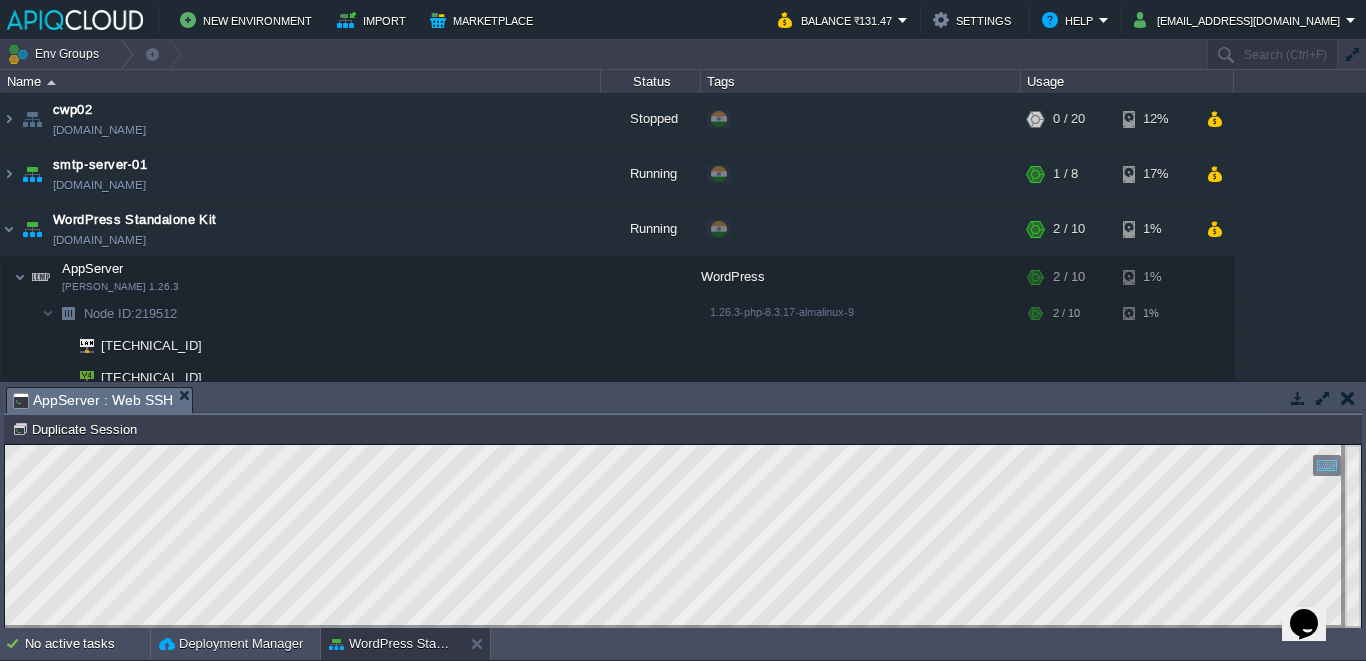 scroll, scrollTop: 0, scrollLeft: 0, axis: both 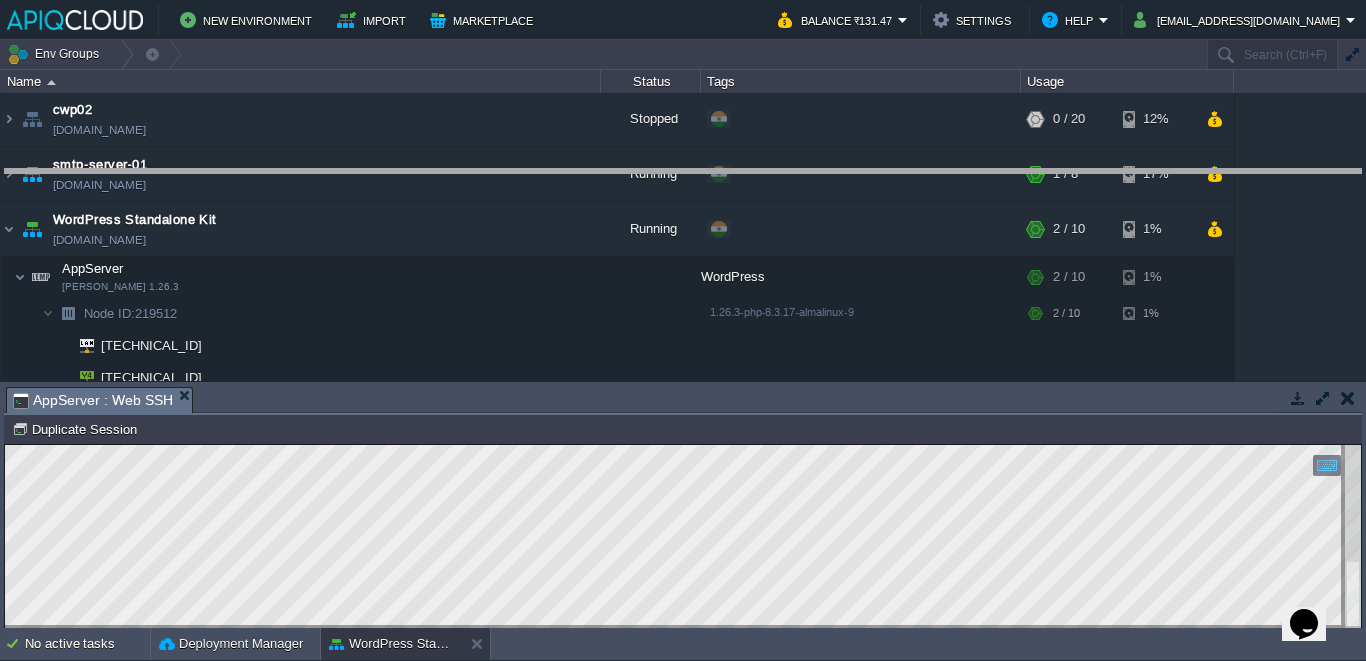 drag, startPoint x: 566, startPoint y: 396, endPoint x: 639, endPoint y: 176, distance: 231.79517 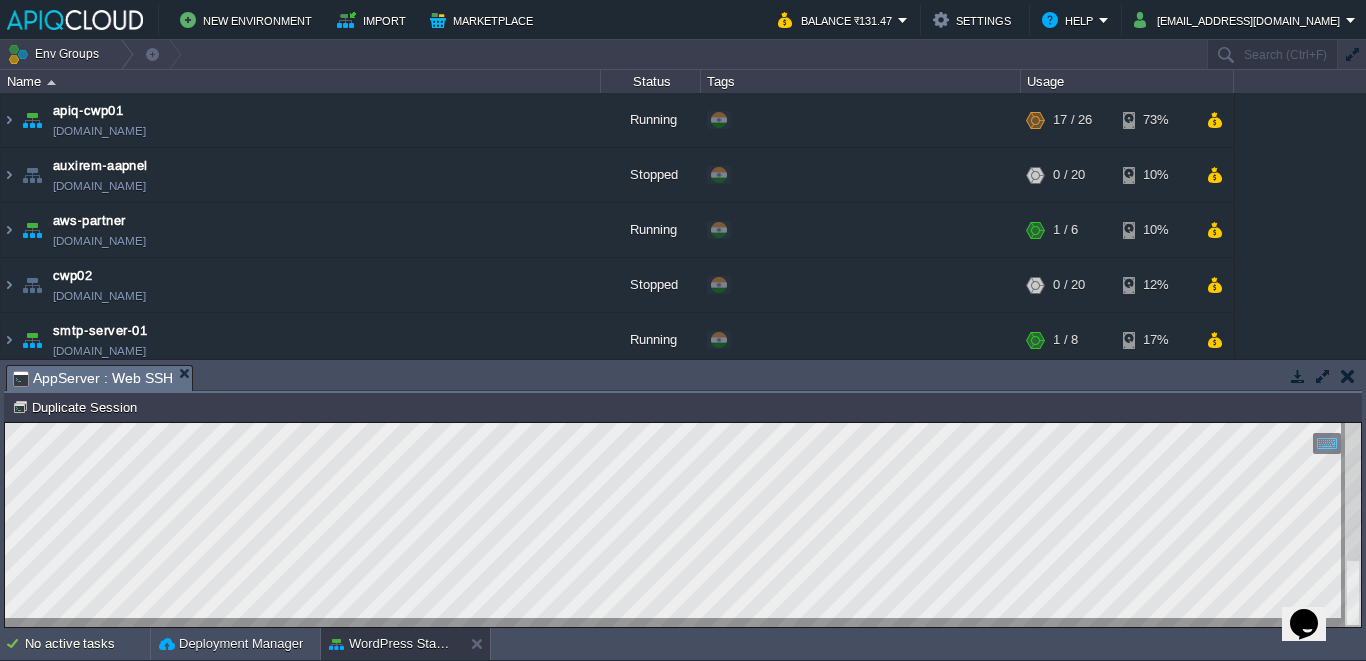 scroll, scrollTop: 156, scrollLeft: 0, axis: vertical 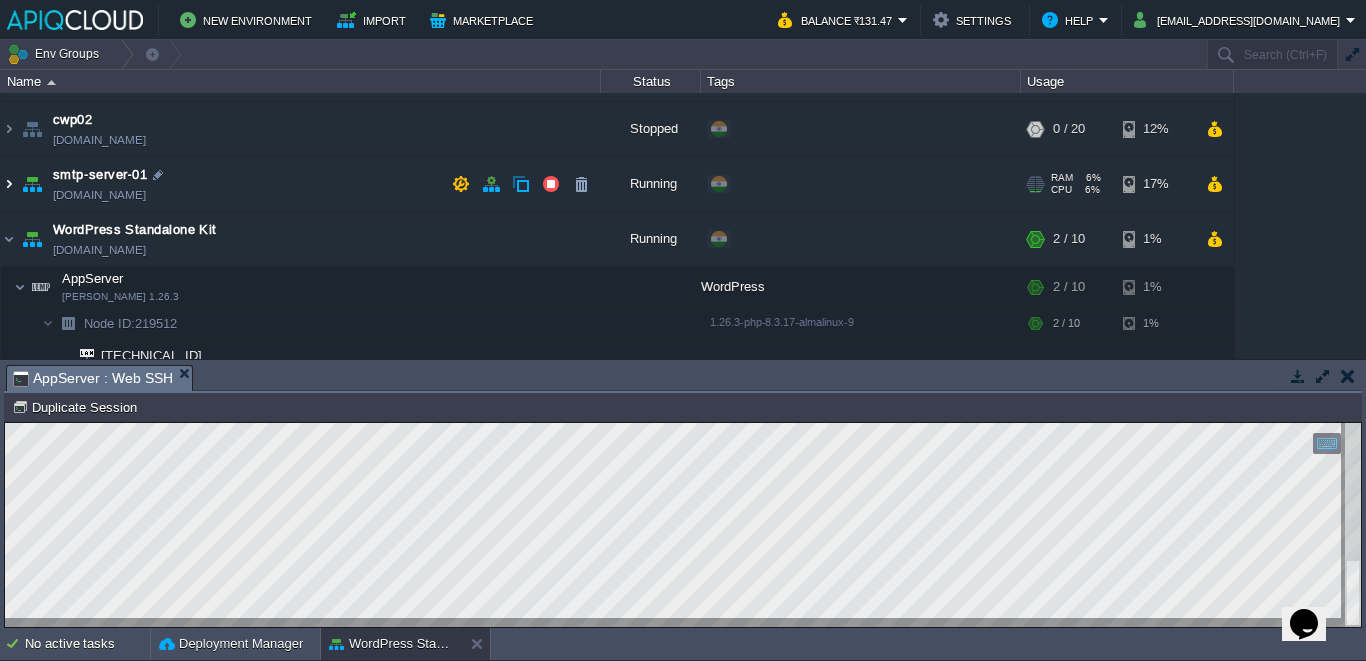 click at bounding box center (9, 184) 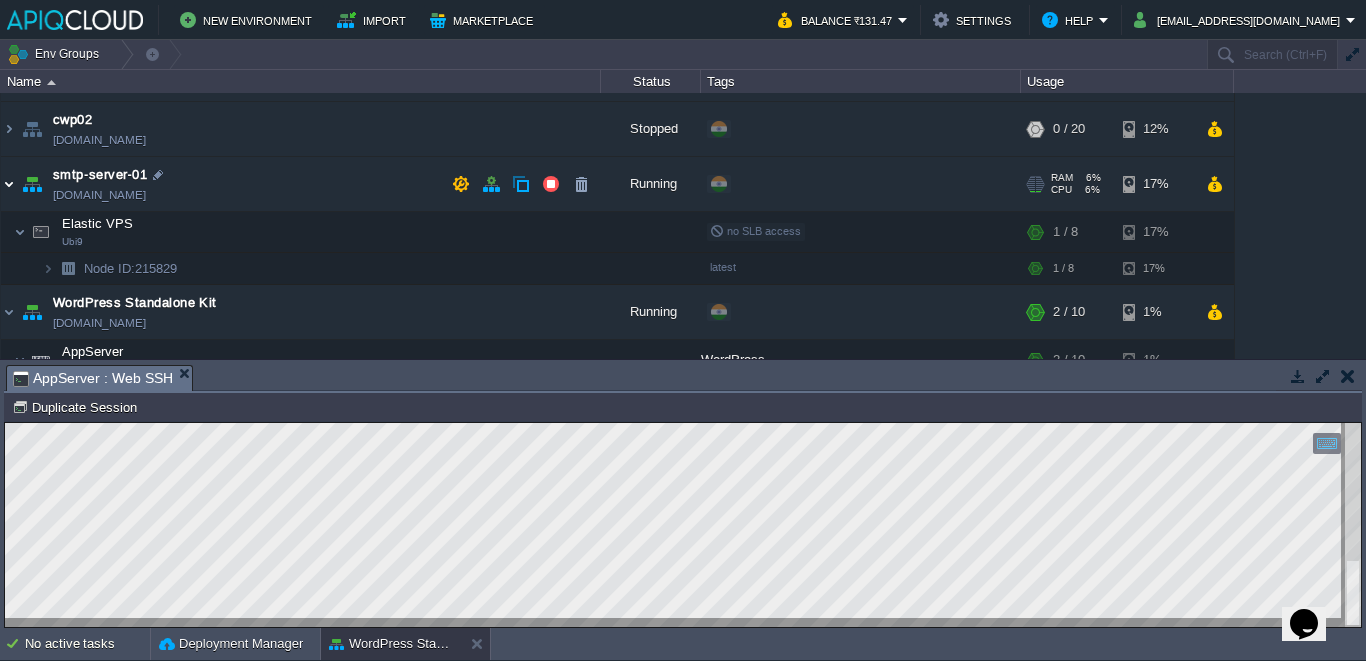 click at bounding box center (9, 184) 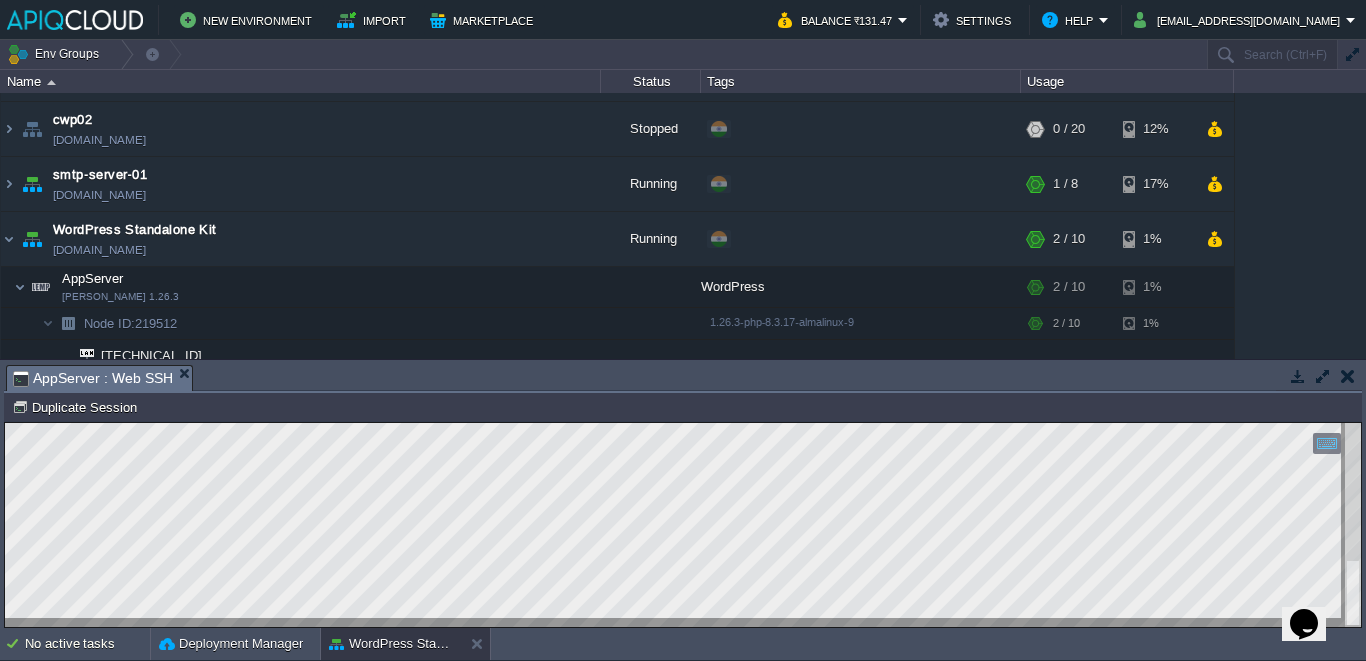scroll, scrollTop: 233, scrollLeft: 0, axis: vertical 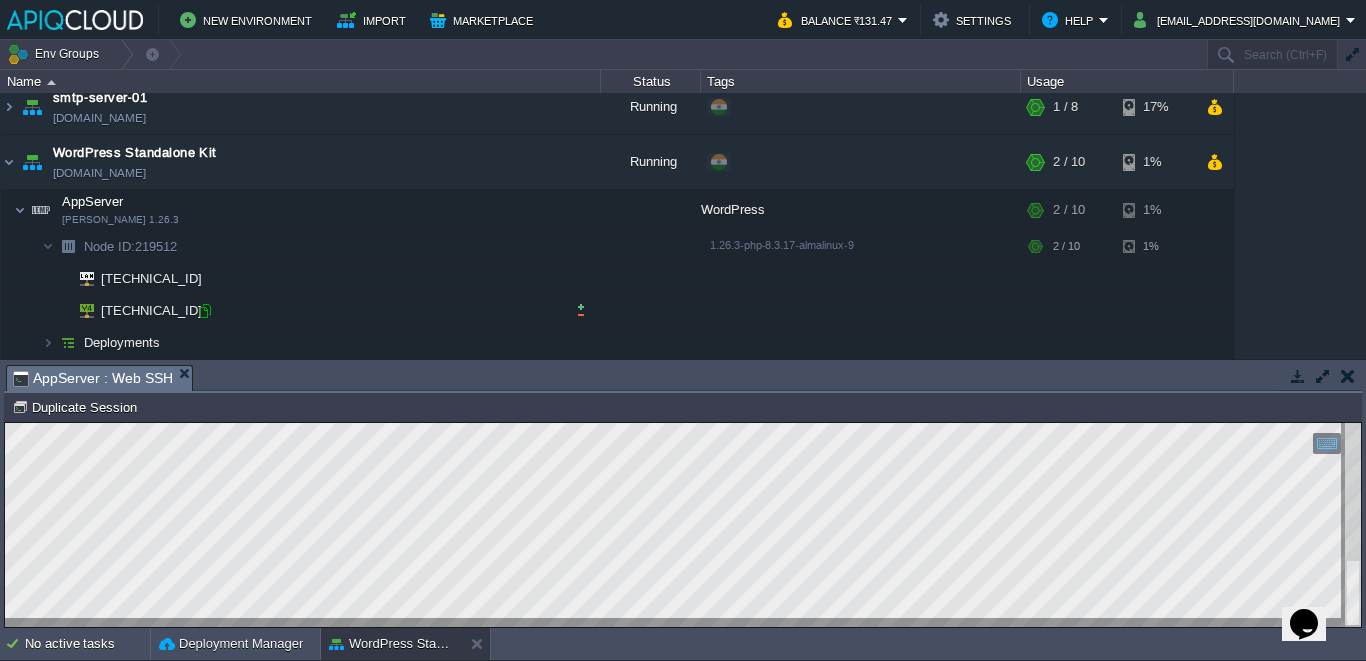 click at bounding box center (205, 311) 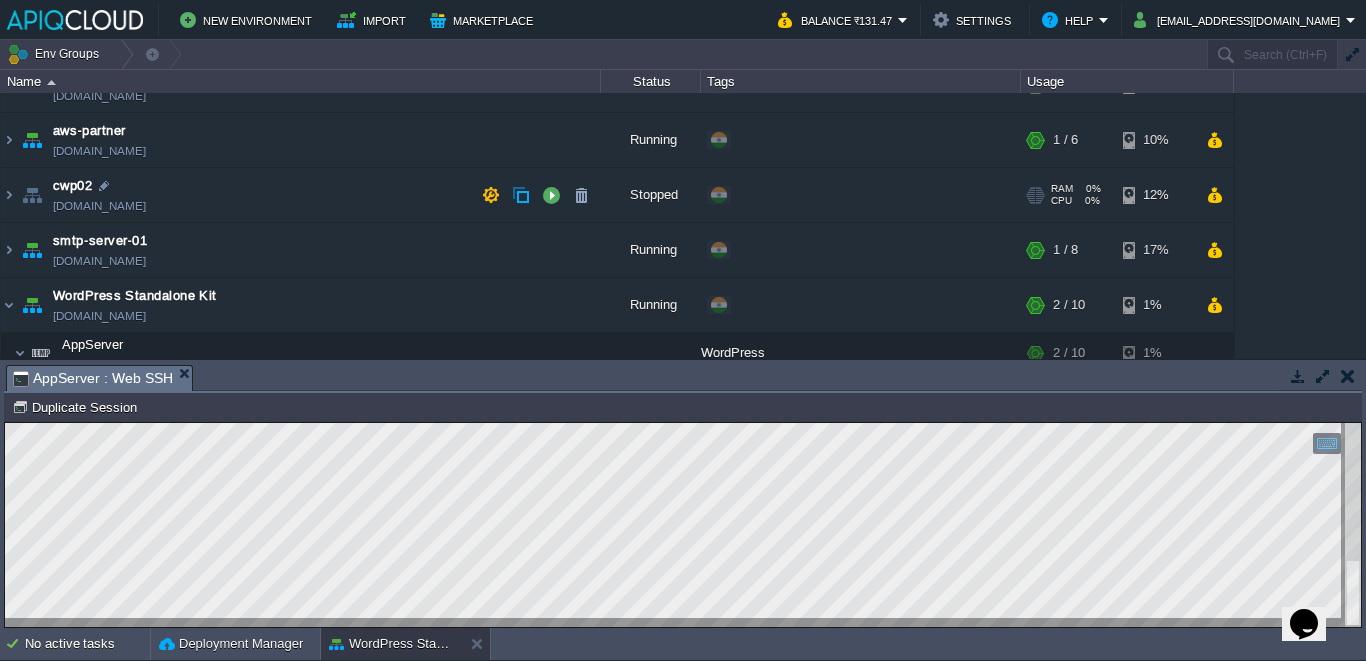 scroll, scrollTop: 0, scrollLeft: 0, axis: both 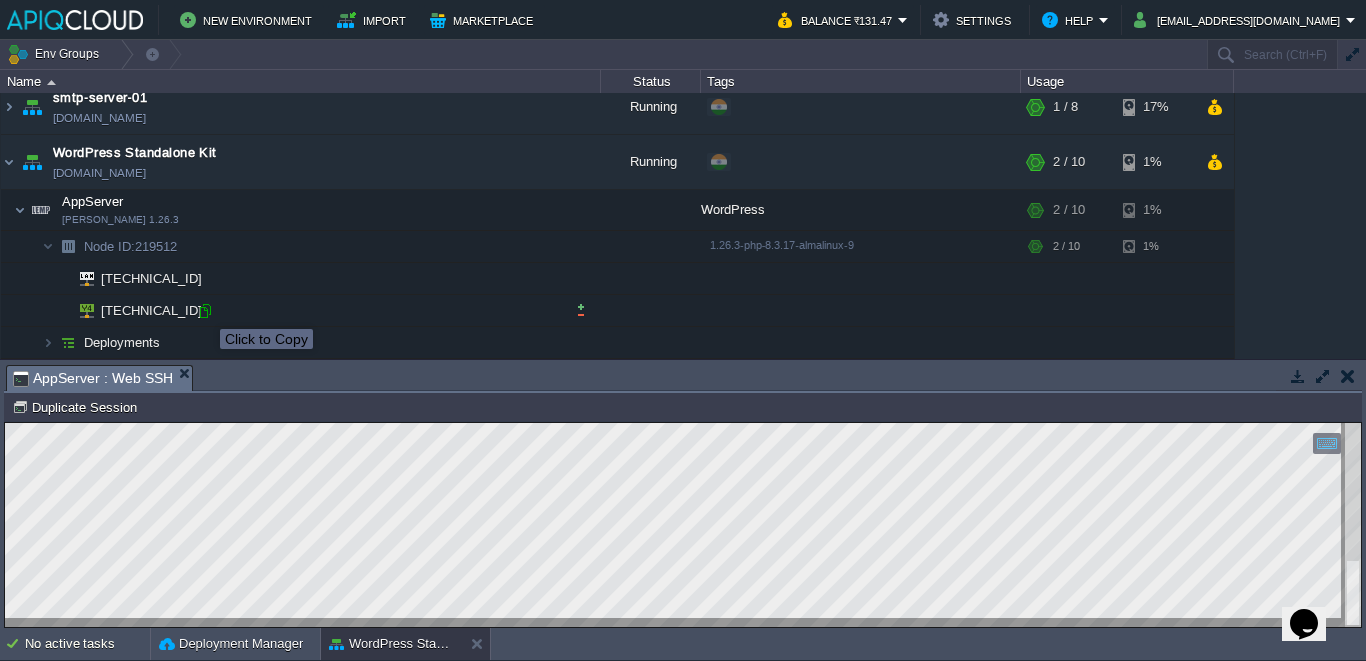 click at bounding box center (205, 311) 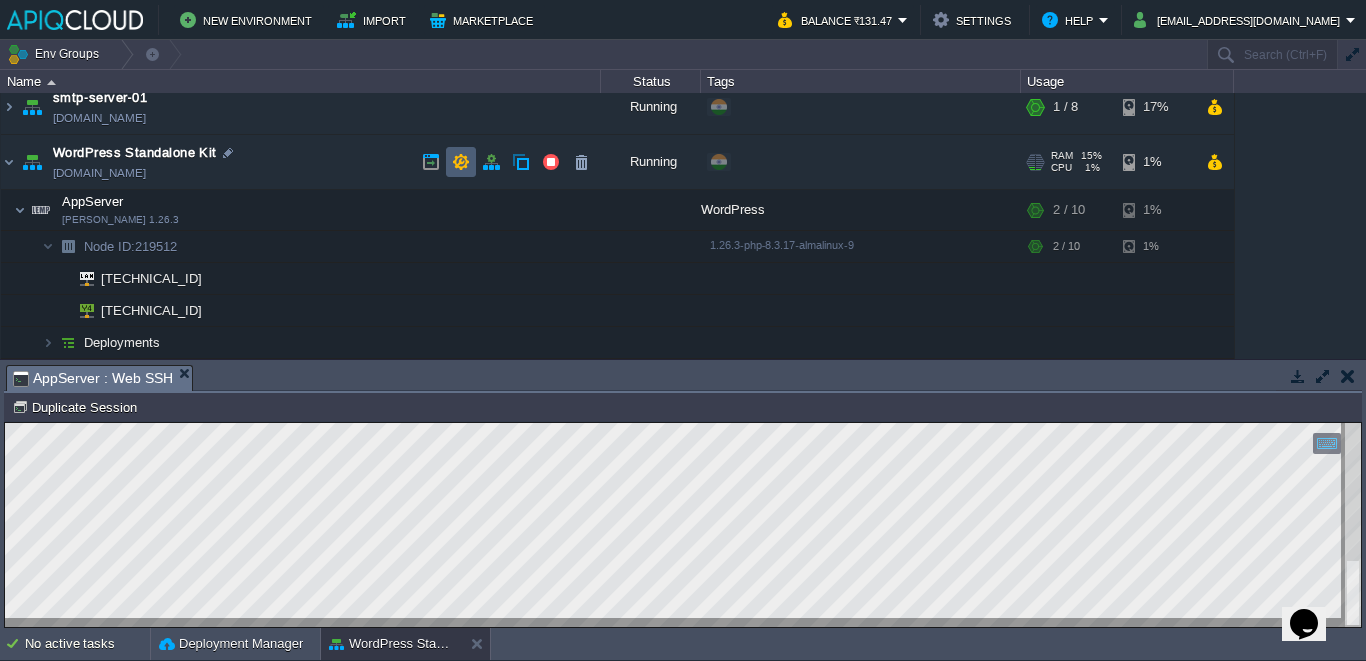 click at bounding box center [461, 162] 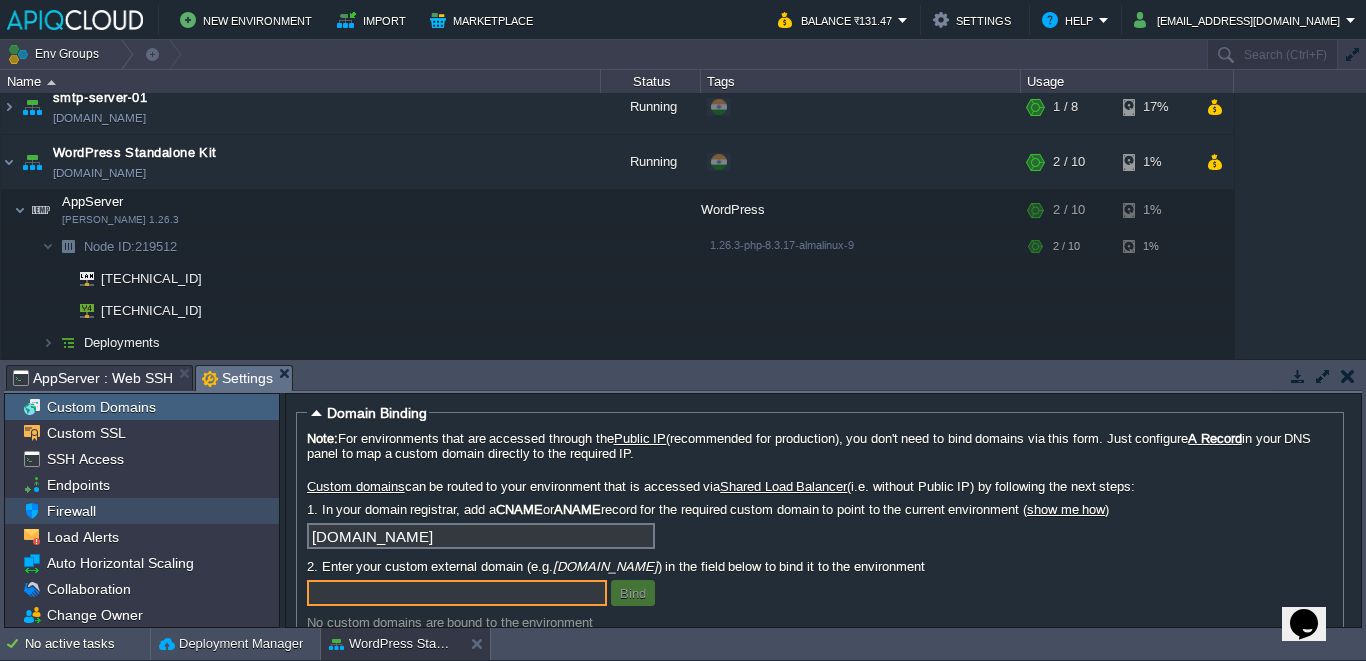 click on "Firewall" at bounding box center (71, 511) 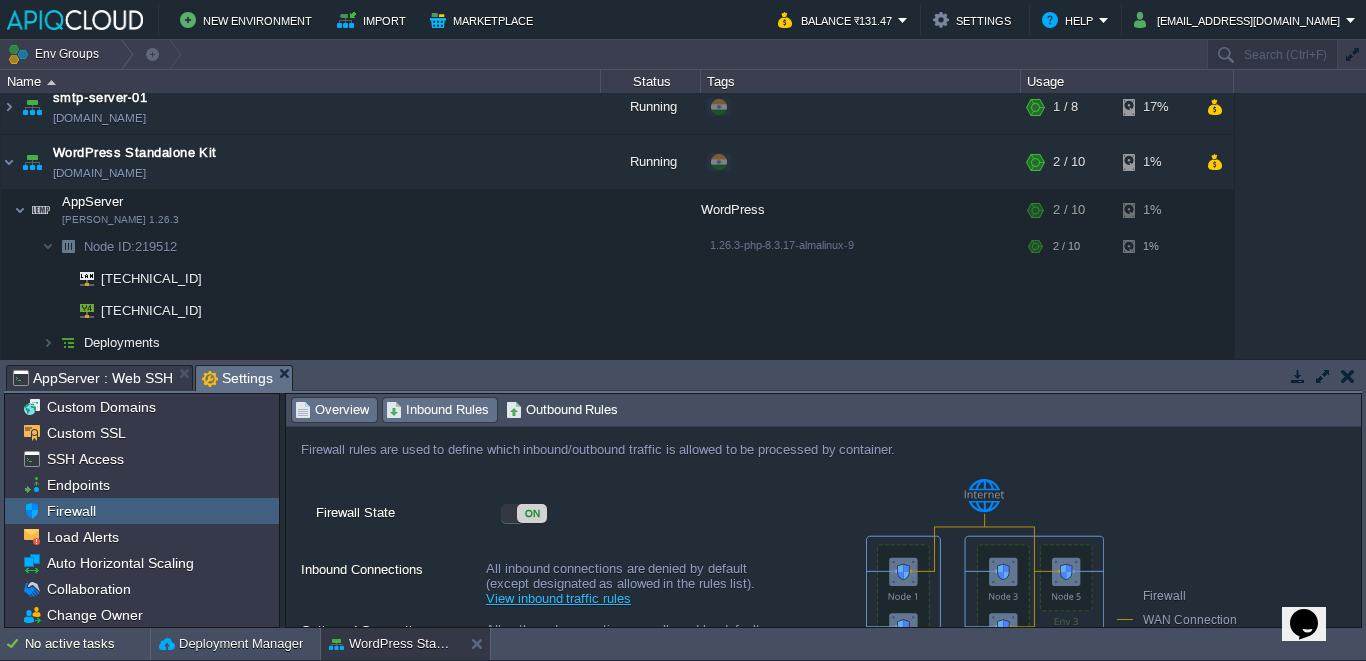 click on "Inbound Rules" at bounding box center (437, 410) 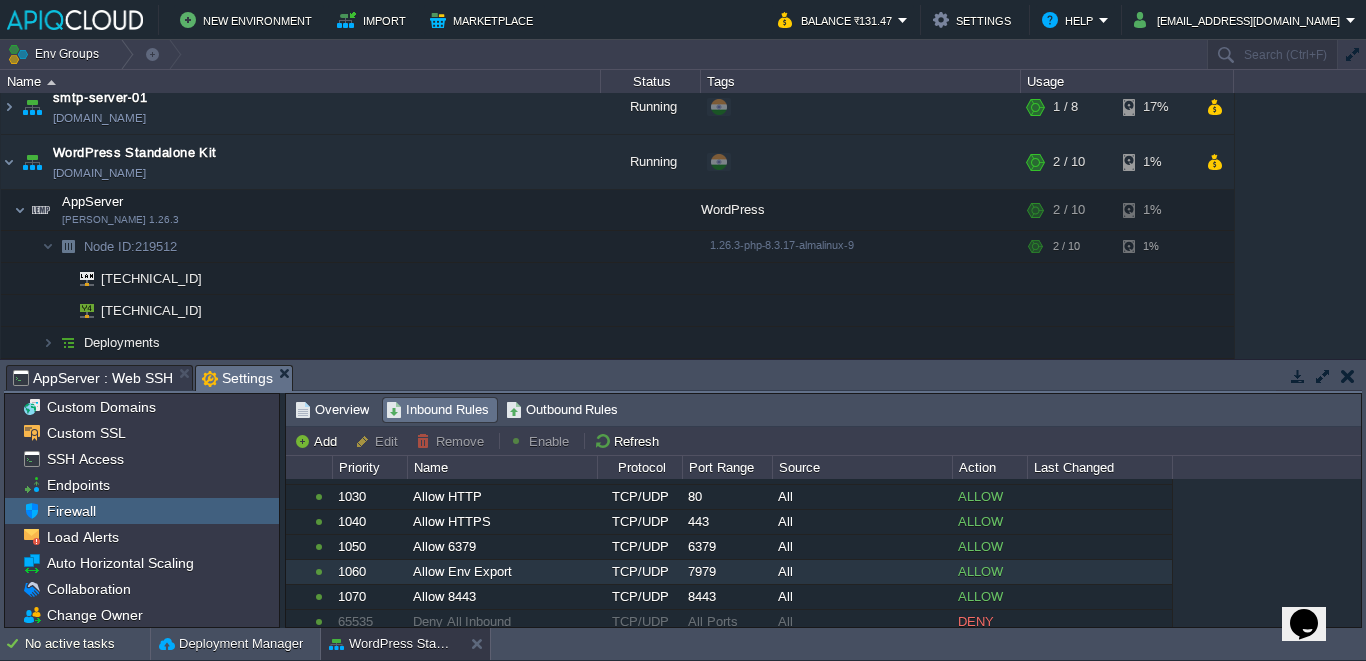 scroll, scrollTop: 135, scrollLeft: 0, axis: vertical 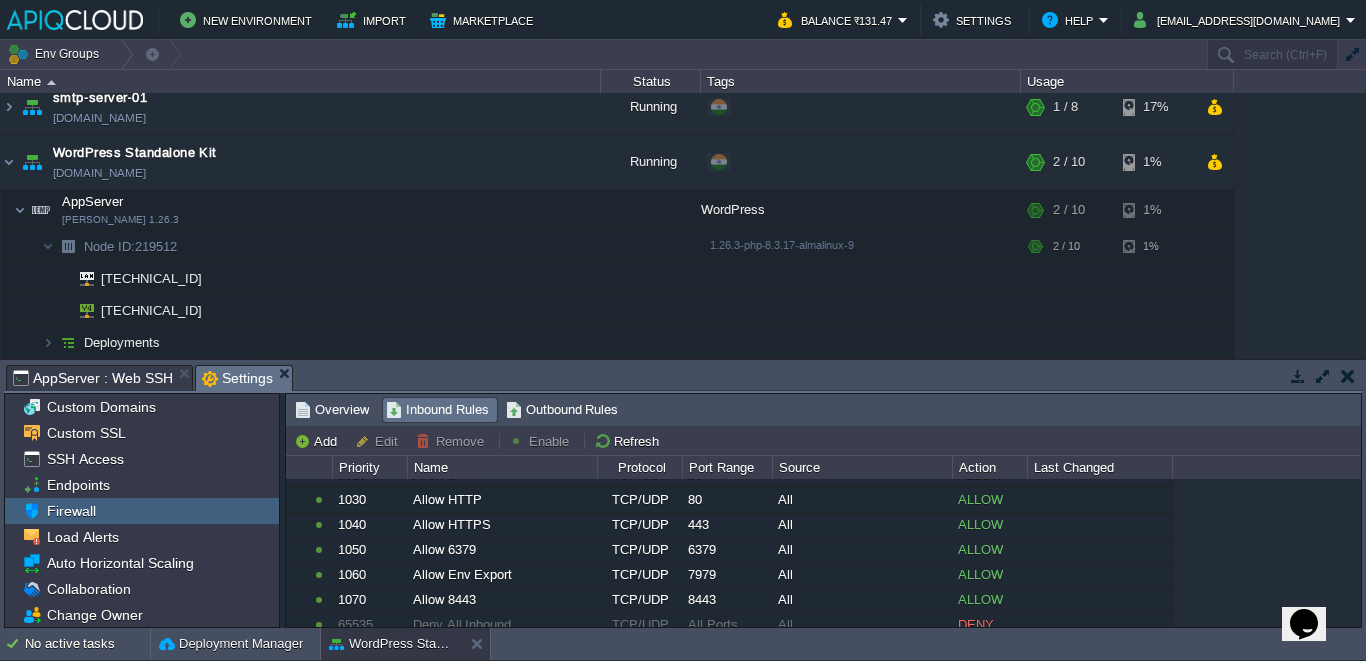 click on "AppServer : Web SSH" at bounding box center (93, 378) 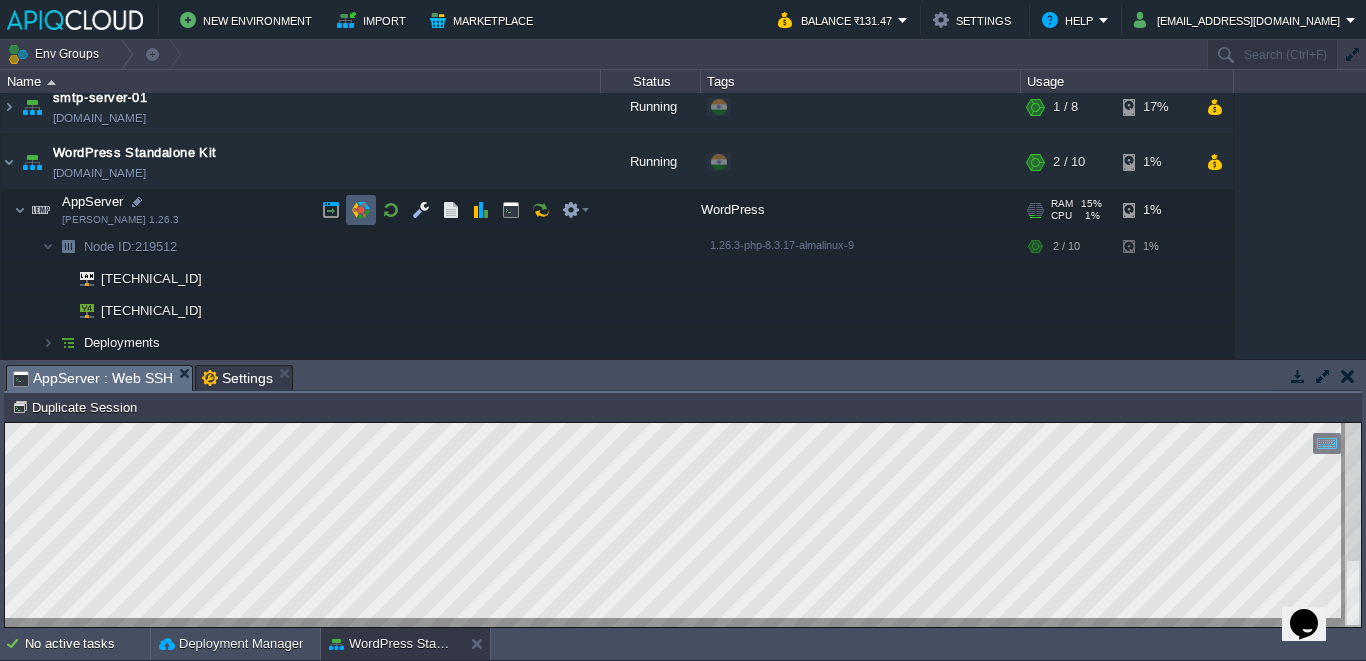 click at bounding box center (361, 210) 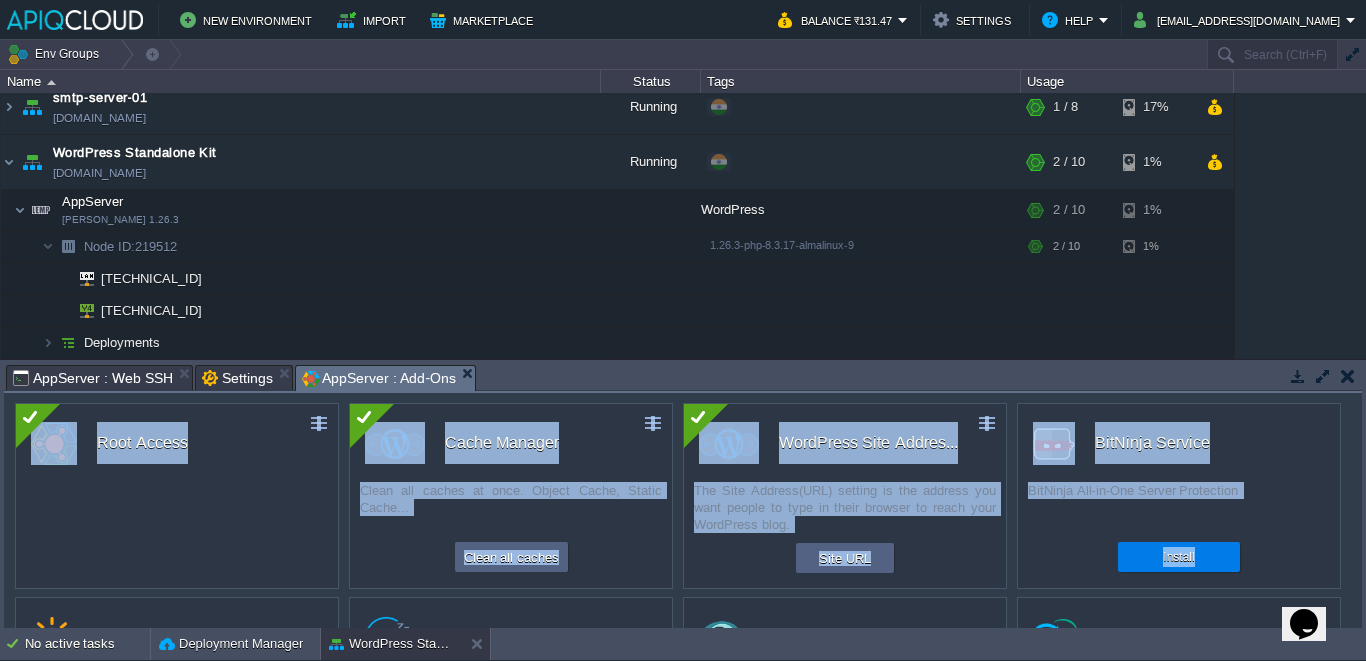click on "Tasks Activity Log Archive Git / SVN AppServer : Web SSH Settings AppServer : Add-Ons   Upload Delete Deploy to ... Custom application packages that can be deployed to your environments.  Learn More   Name Comment Size Upload Date   HelloWorld.zip Sample package which you can deploy to your environment. Feel free to delete and upload a package of your own. 575 KB 23:29   |   02 Oct 2021         Node ID: 219512 Duplicate Session Custom Domains Custom SSL SSH Access Endpoints Firewall Load Alerts Auto Horizontal Scaling Collaboration Change Owner Migration Export Info   Domain Binding Note:  For environments that are accessed through the  Public IP  (recommended for production), you don't need to bind domains via this form. Just configure  A Record  in your DNS panel to map a custom domain directly to the required IP. Custom domains  can be routed to your environment that is accessed via  Shared Load Balancer  (i.e. without Public IP) by following the next steps: CNAME  or  ANAME show me how )" at bounding box center (683, 494) 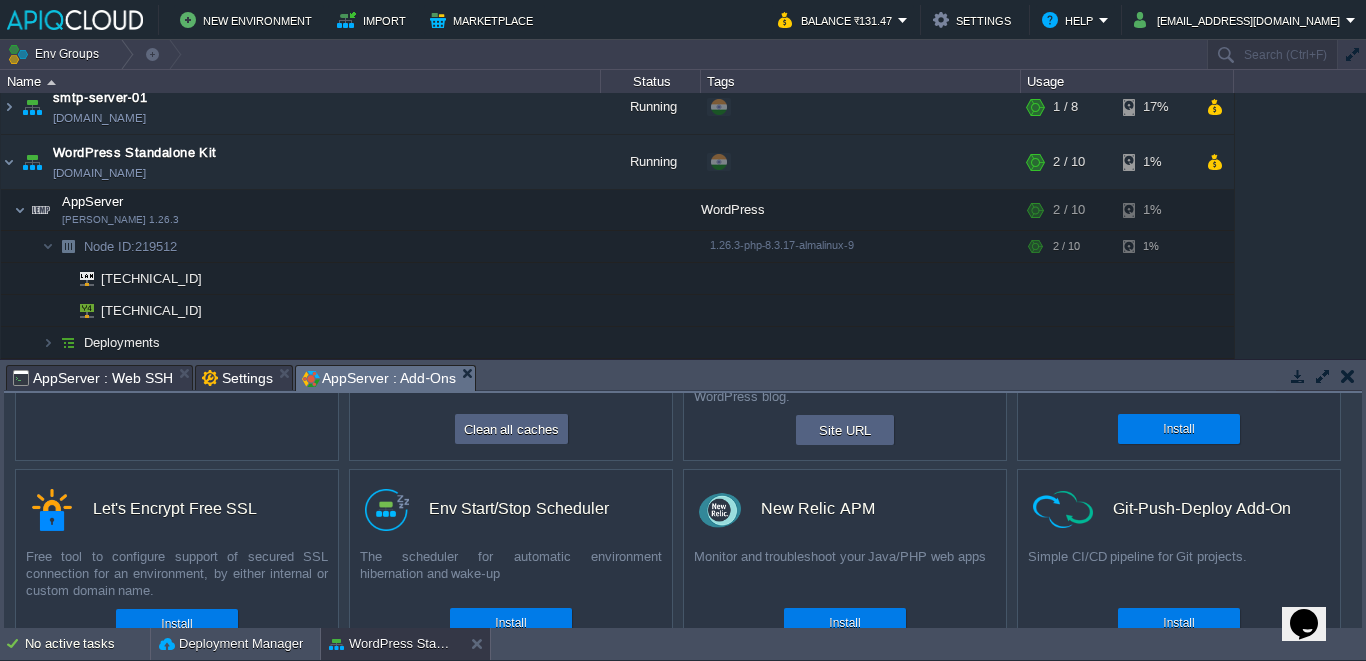 scroll, scrollTop: 130, scrollLeft: 0, axis: vertical 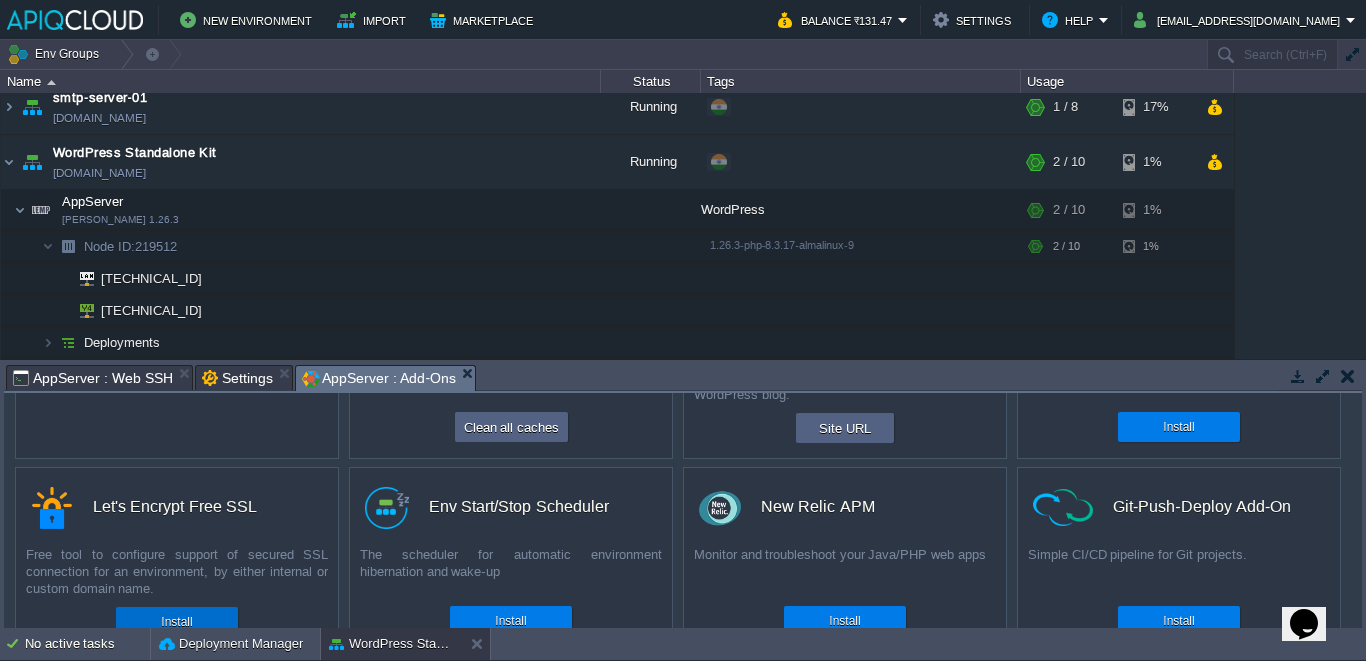 click on "Install" at bounding box center [176, 622] 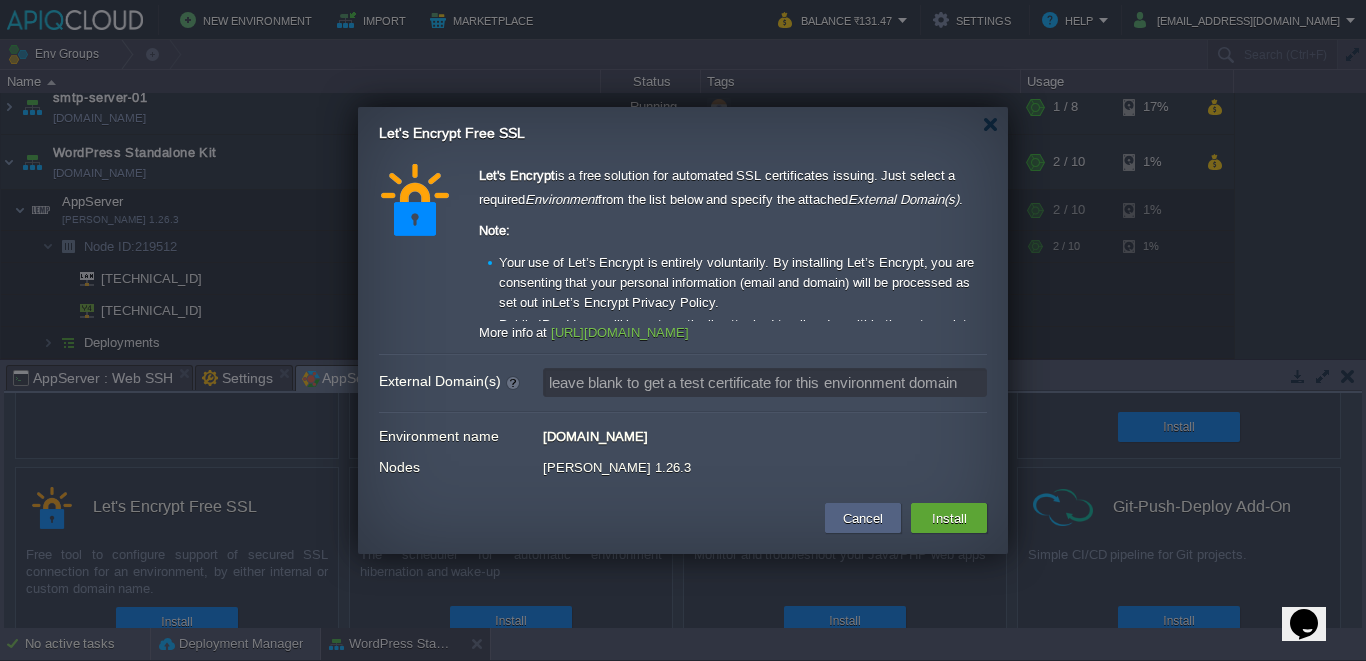 click on "leave blank to get a test certificate for this environment domain" at bounding box center [765, 382] 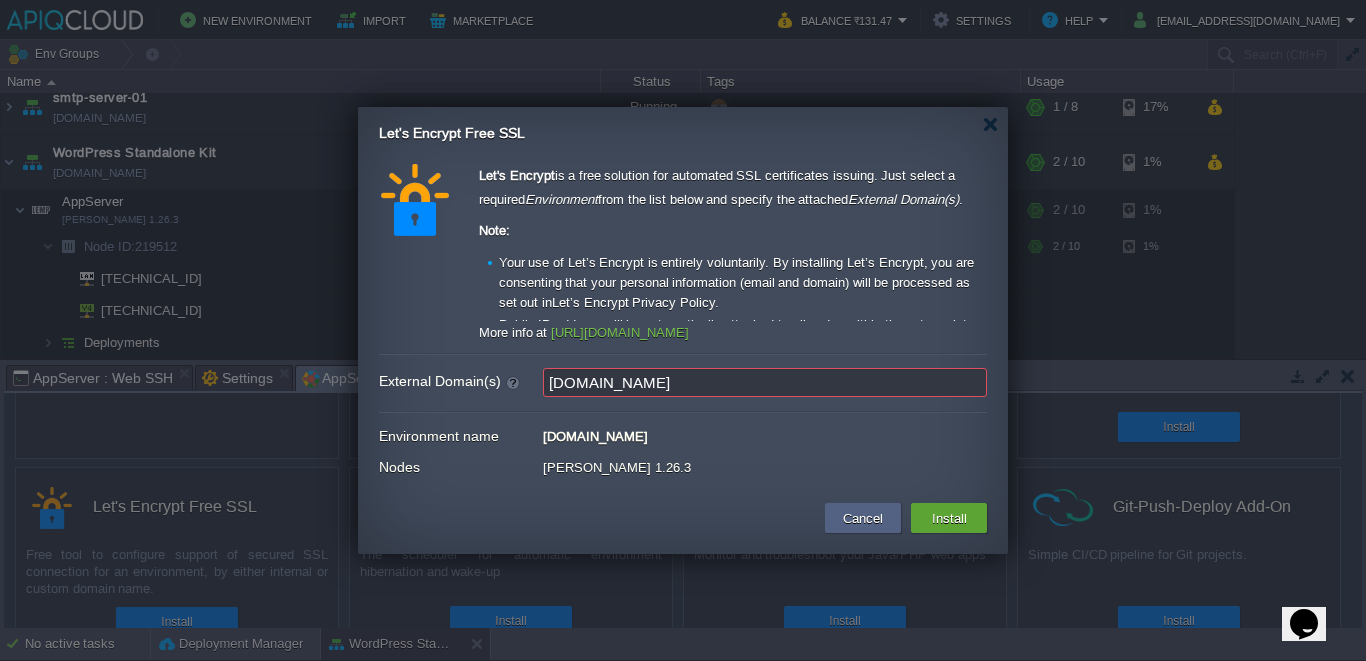 type on "apiqcloud.com" 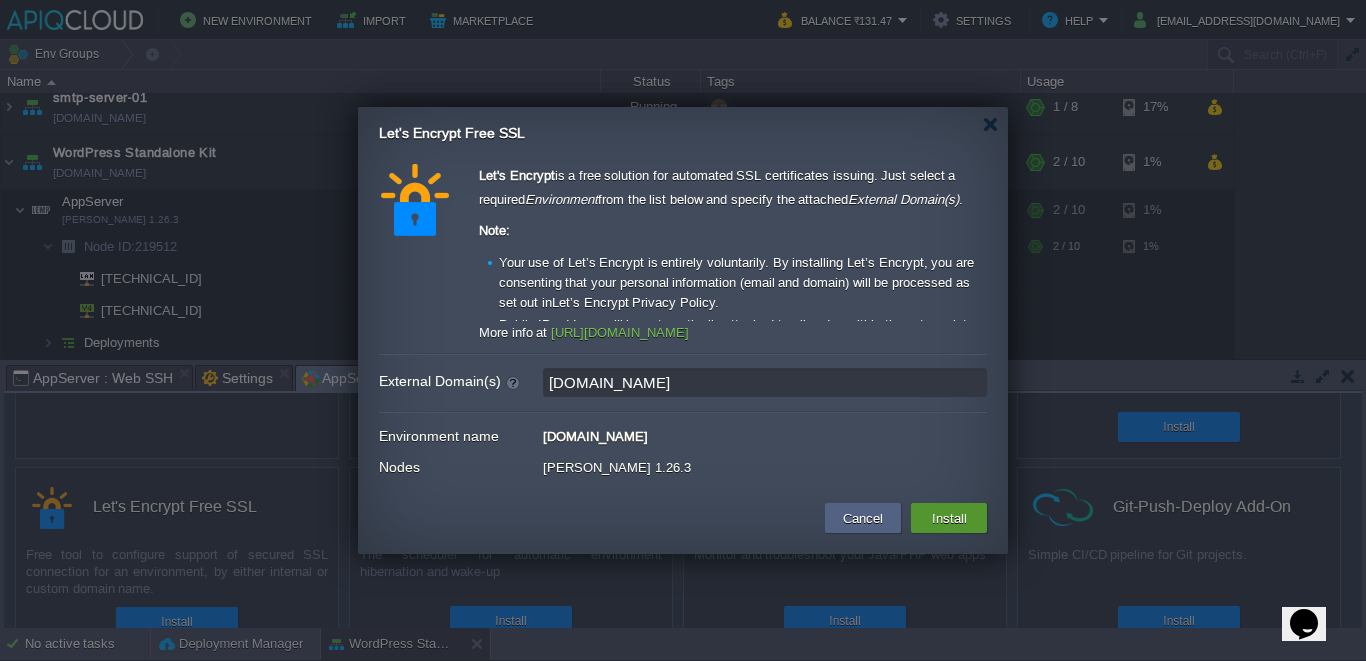 click on "Install" at bounding box center [949, 518] 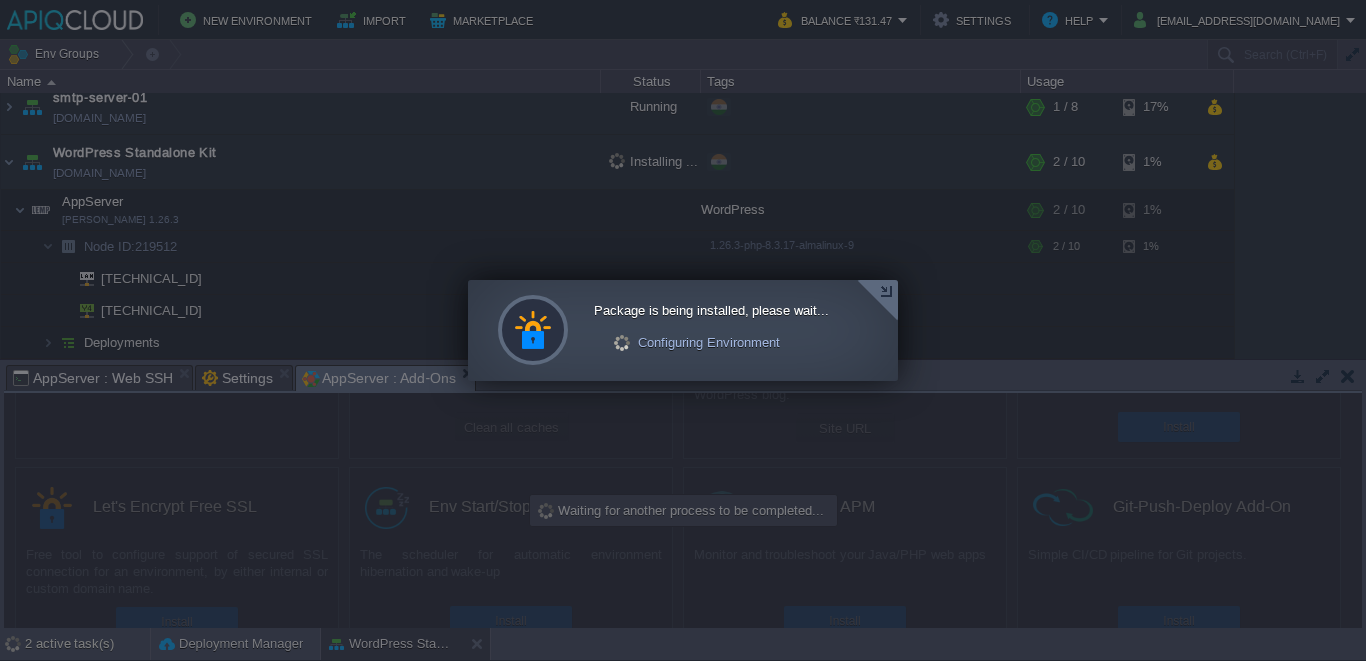 click at bounding box center (877, 300) 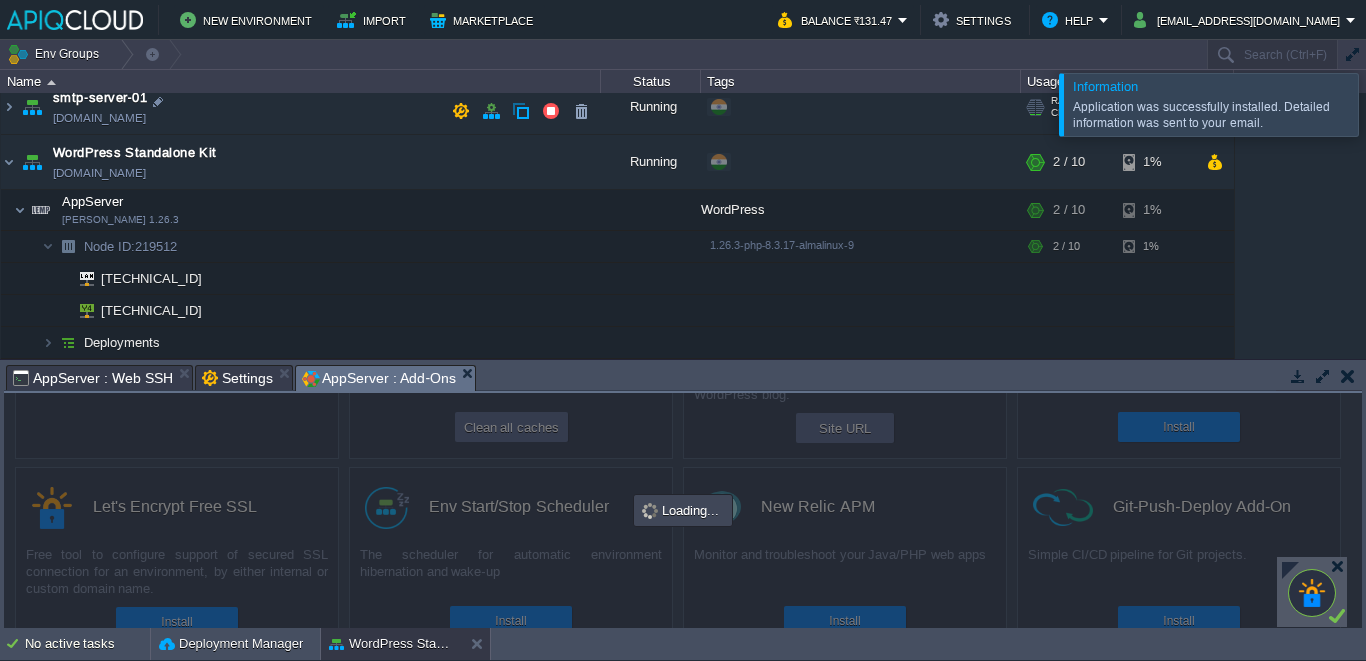 scroll, scrollTop: 64, scrollLeft: 0, axis: vertical 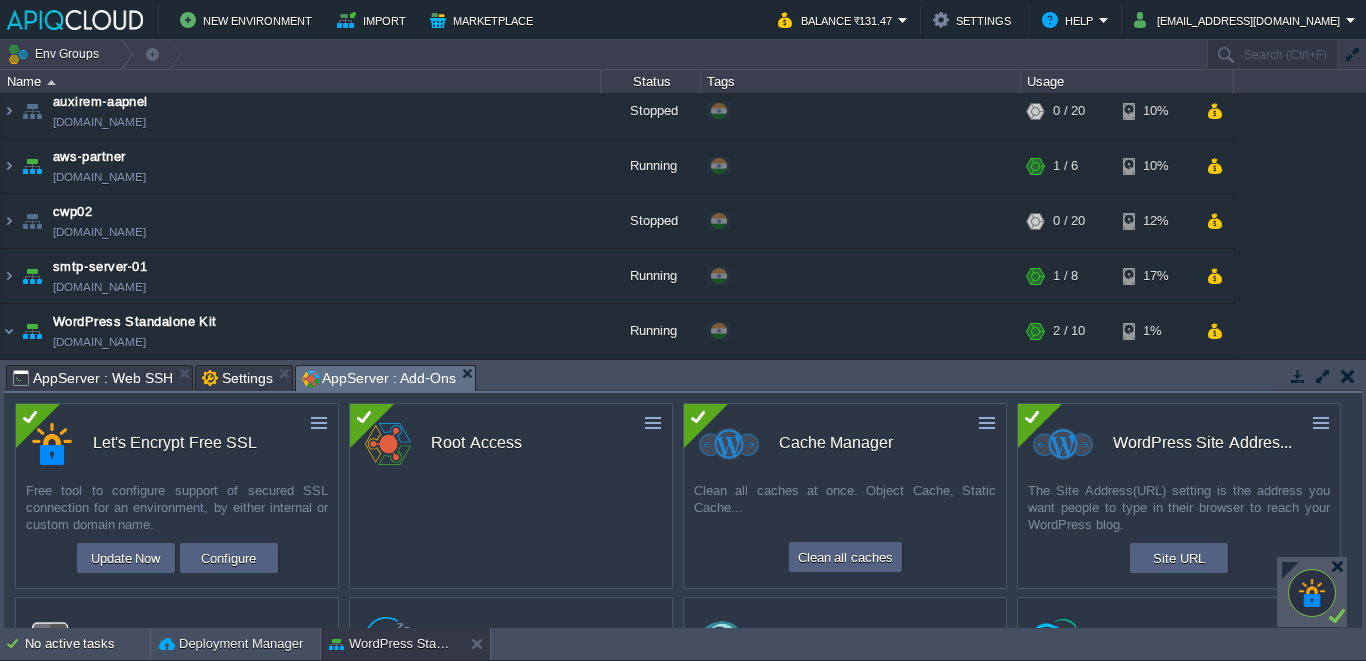 click on "AppServer : Web SSH" at bounding box center [93, 378] 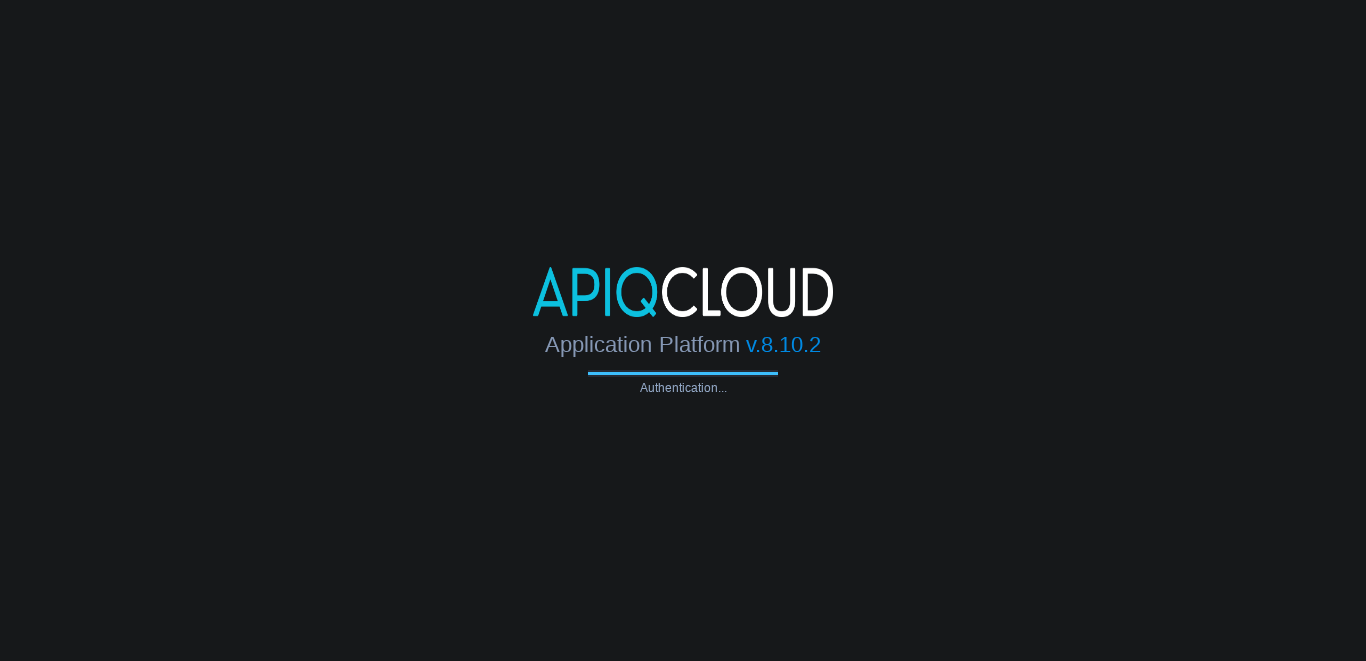 scroll, scrollTop: 0, scrollLeft: 0, axis: both 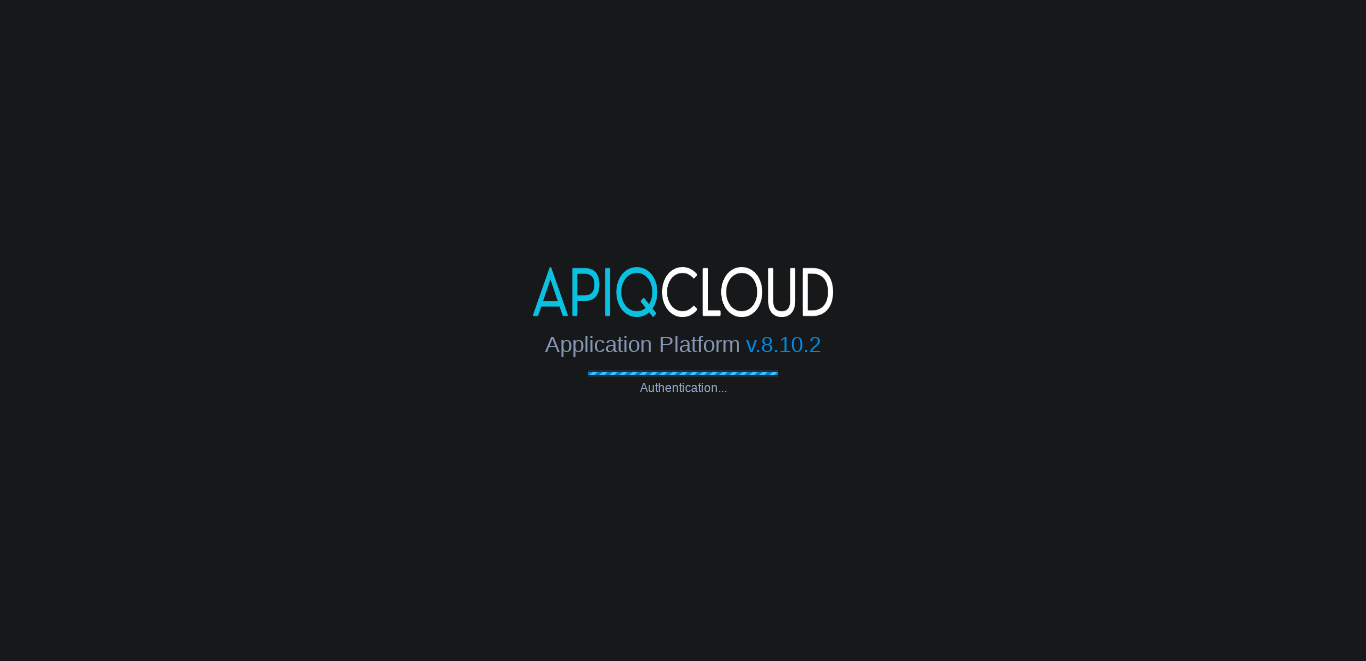click at bounding box center (683, 292) 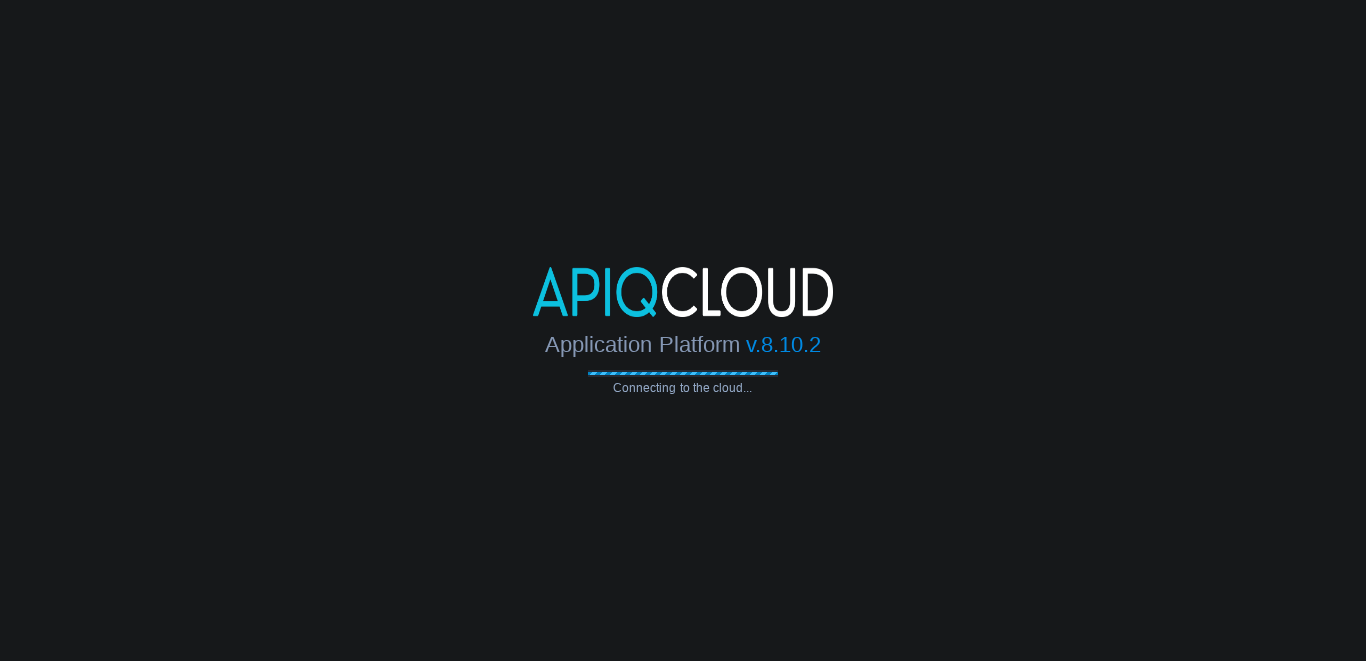 scroll, scrollTop: 0, scrollLeft: 0, axis: both 